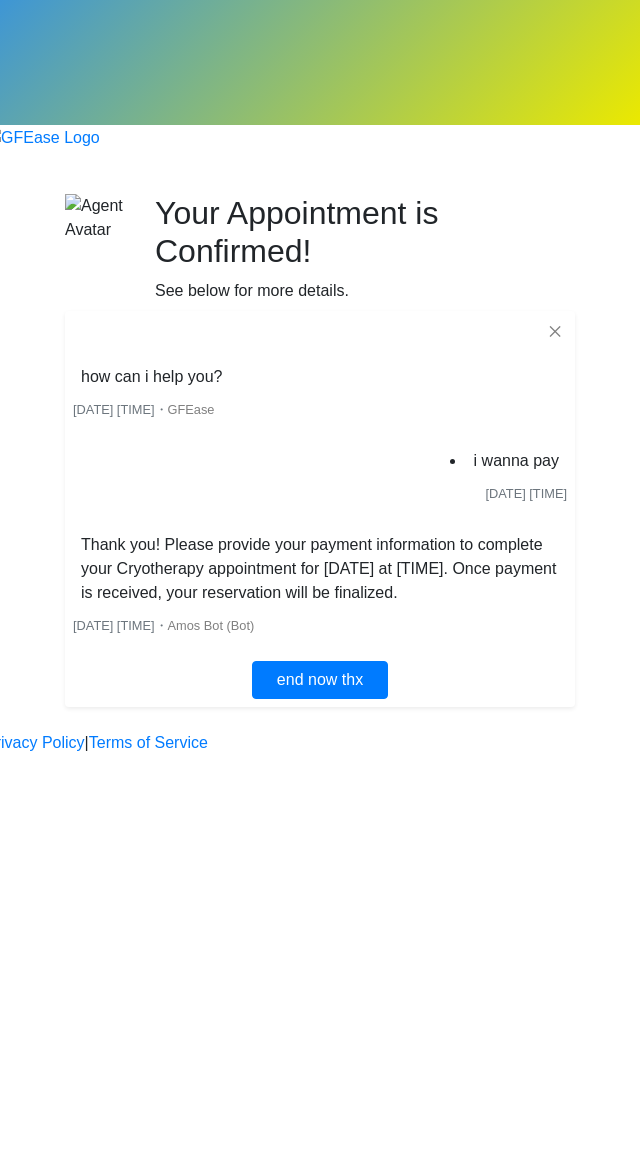 scroll, scrollTop: 0, scrollLeft: 0, axis: both 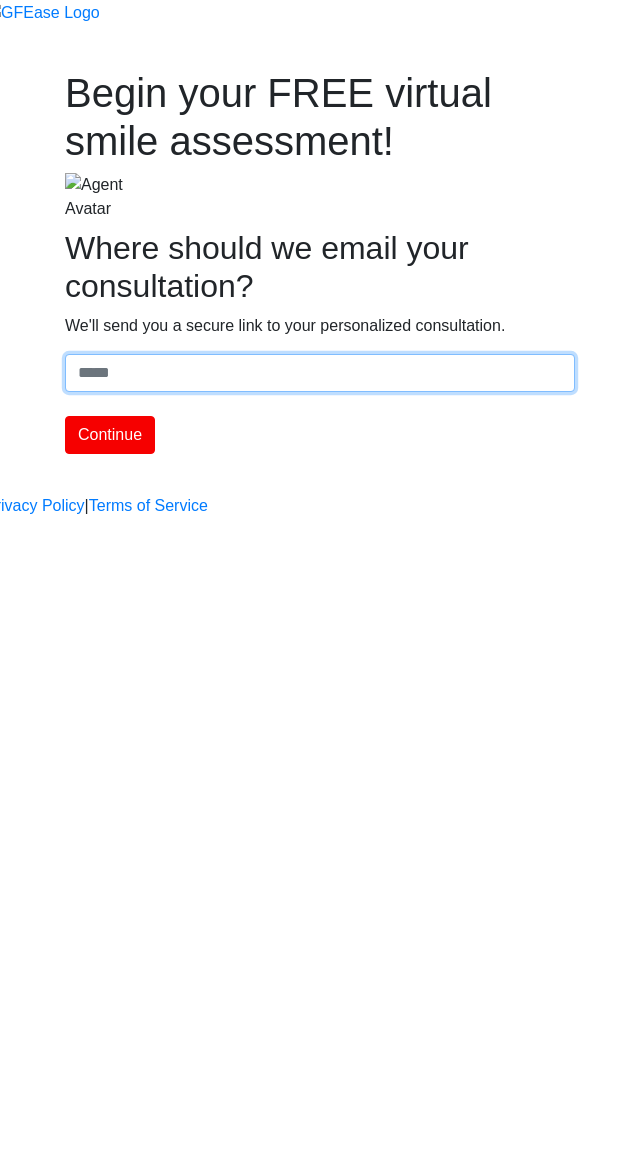 click on "Where should we email your treatment plan?" at bounding box center [320, 373] 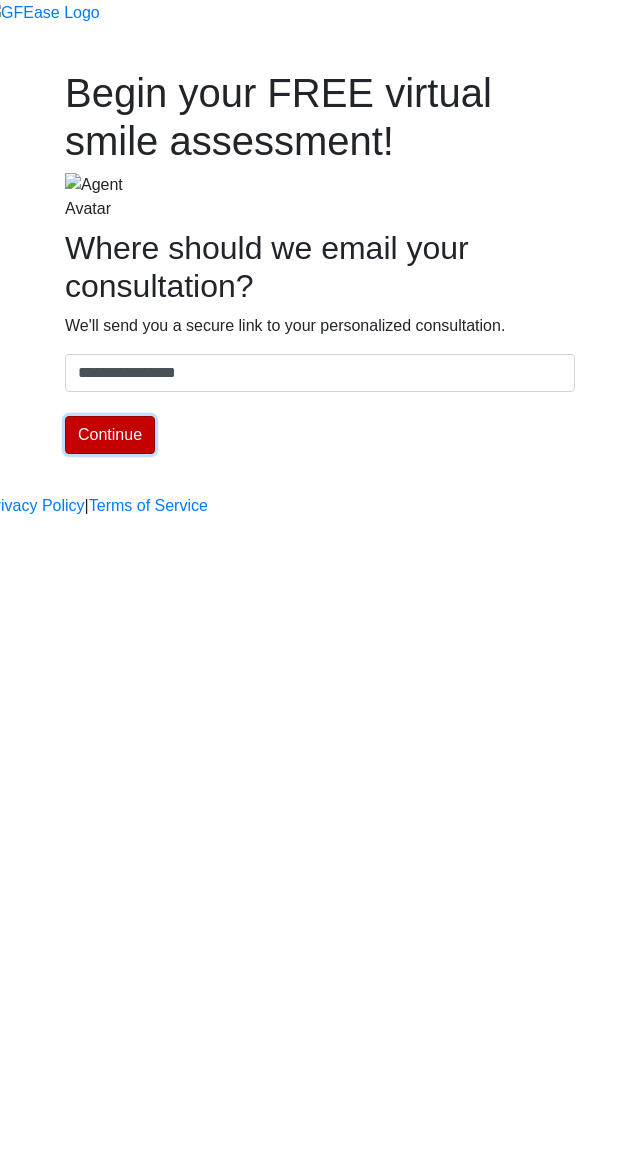 click on "Continue" at bounding box center [110, 435] 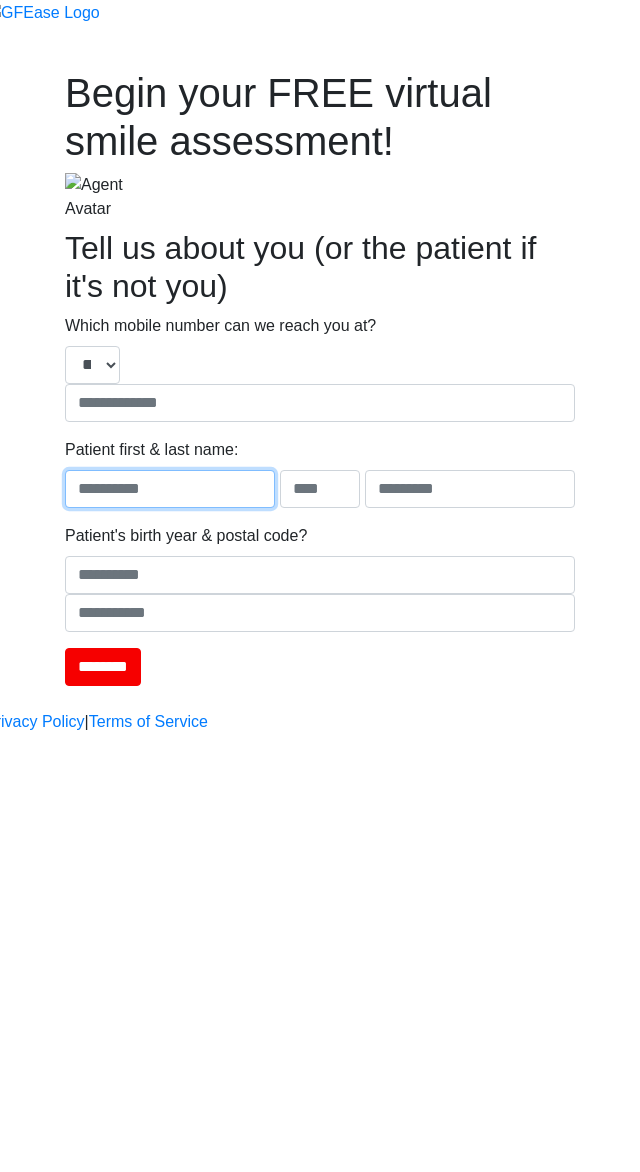 click at bounding box center [170, 489] 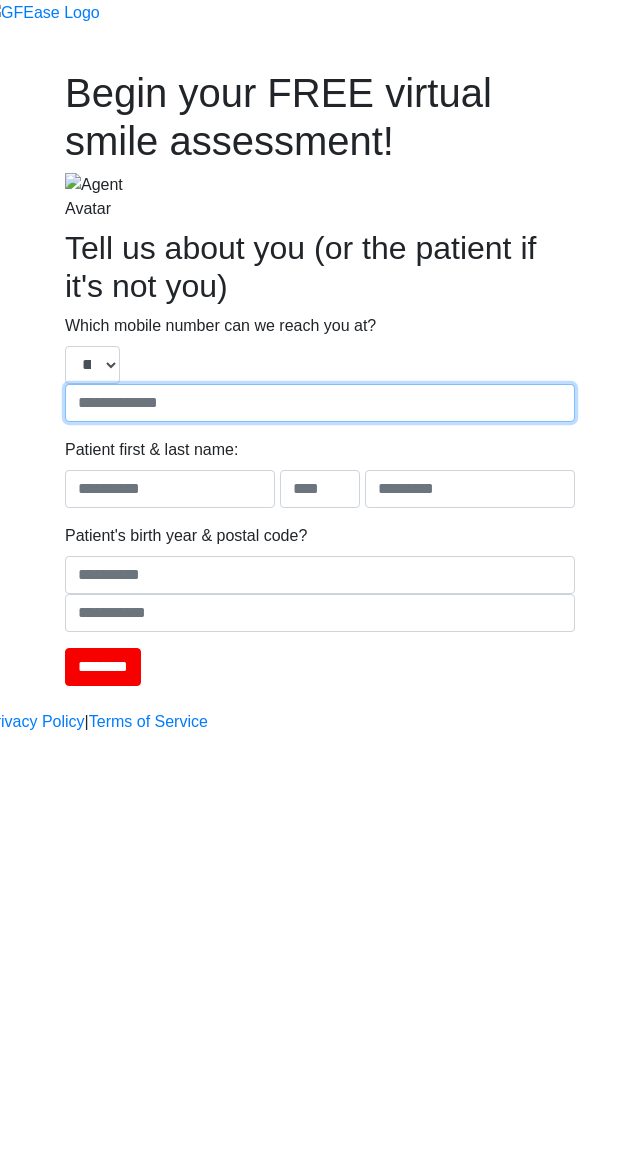 type on "**********" 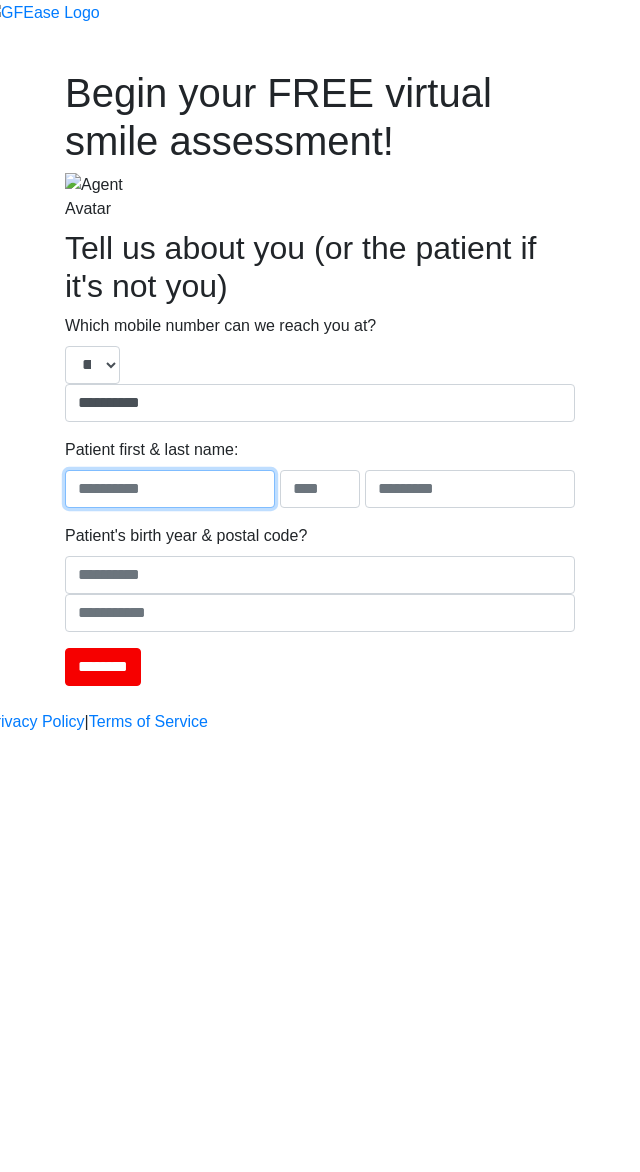 type on "****" 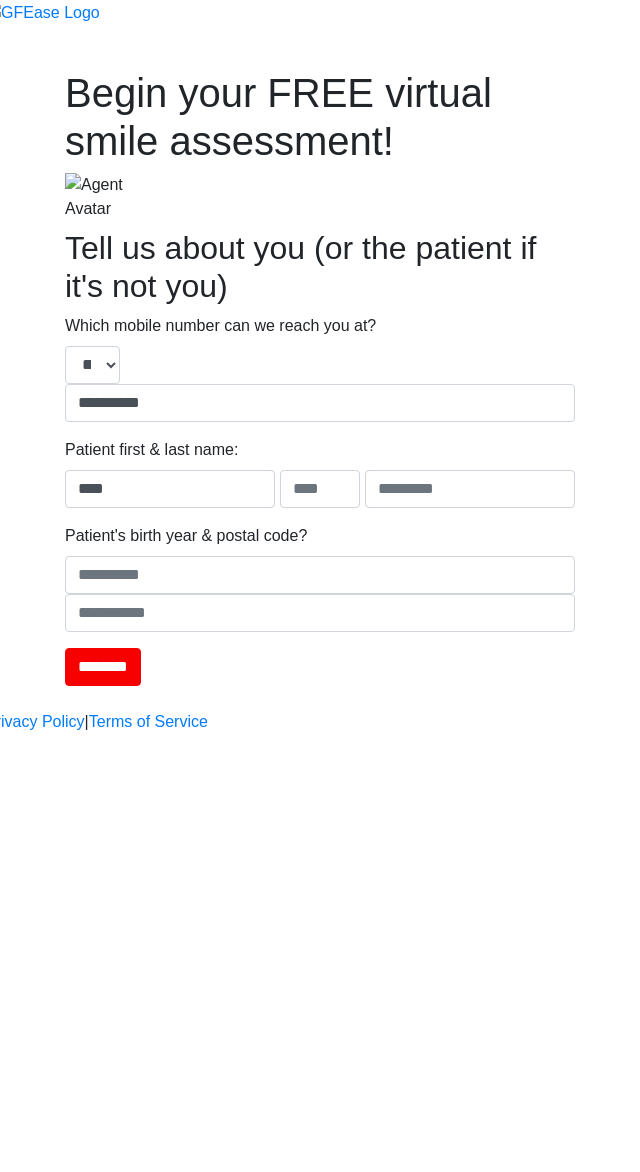 type on "****" 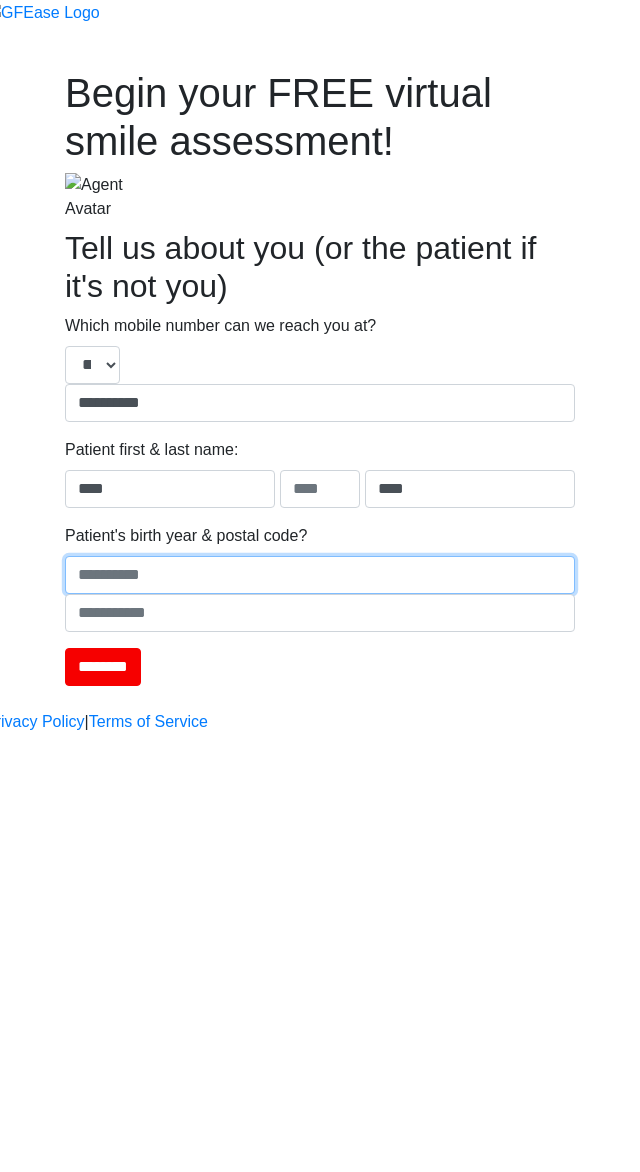 type on "****" 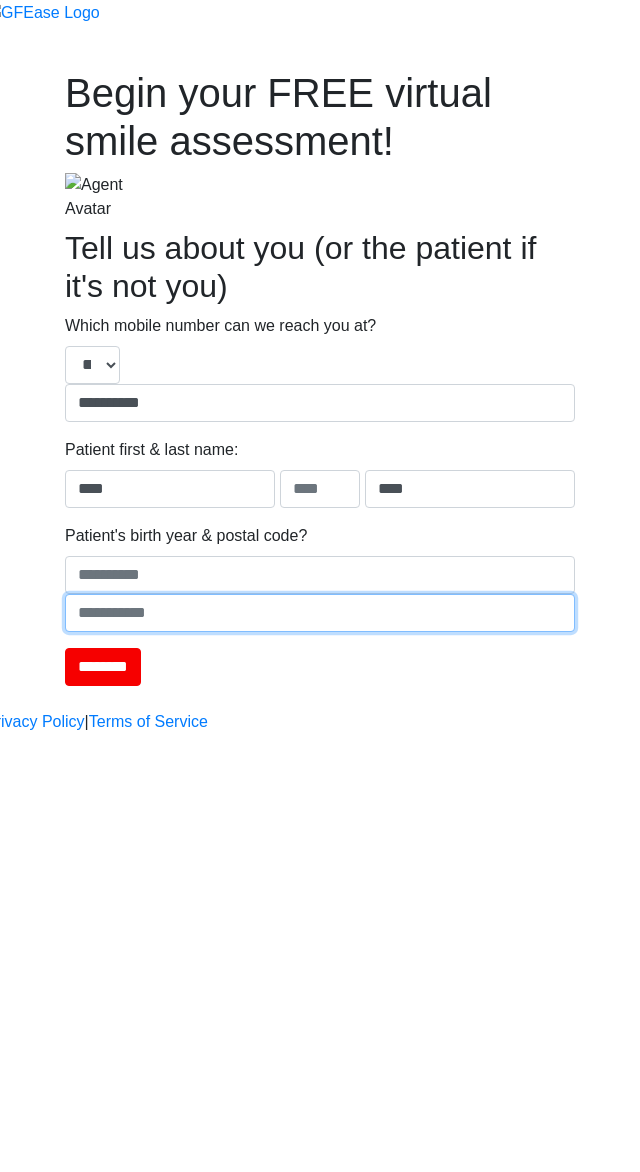 type on "******" 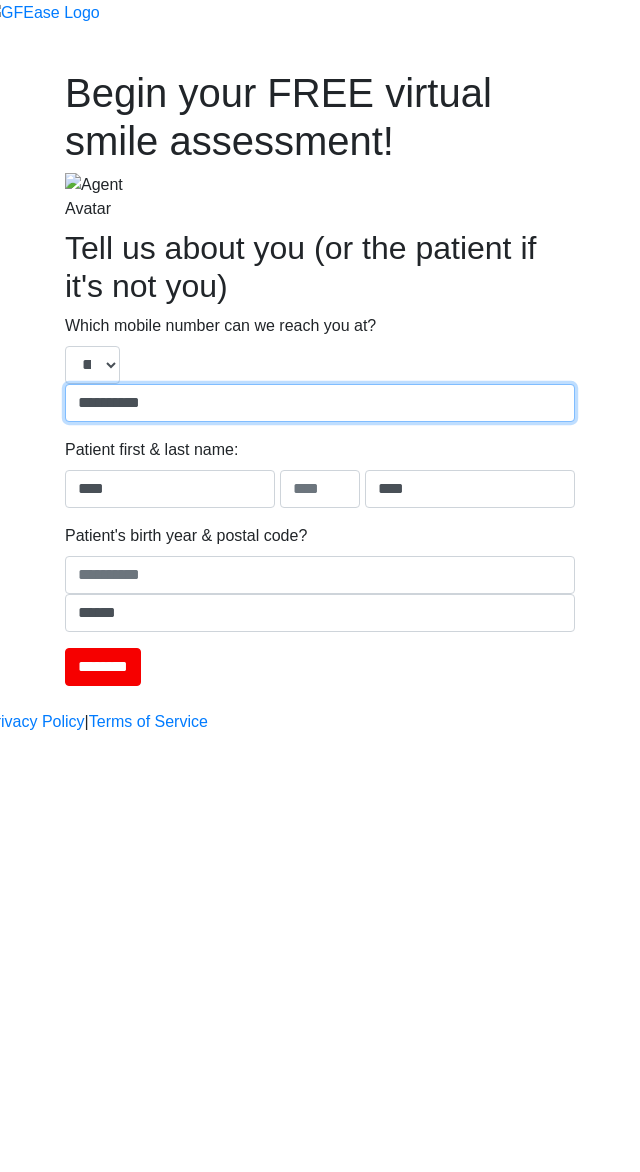 click on "**********" at bounding box center (320, 403) 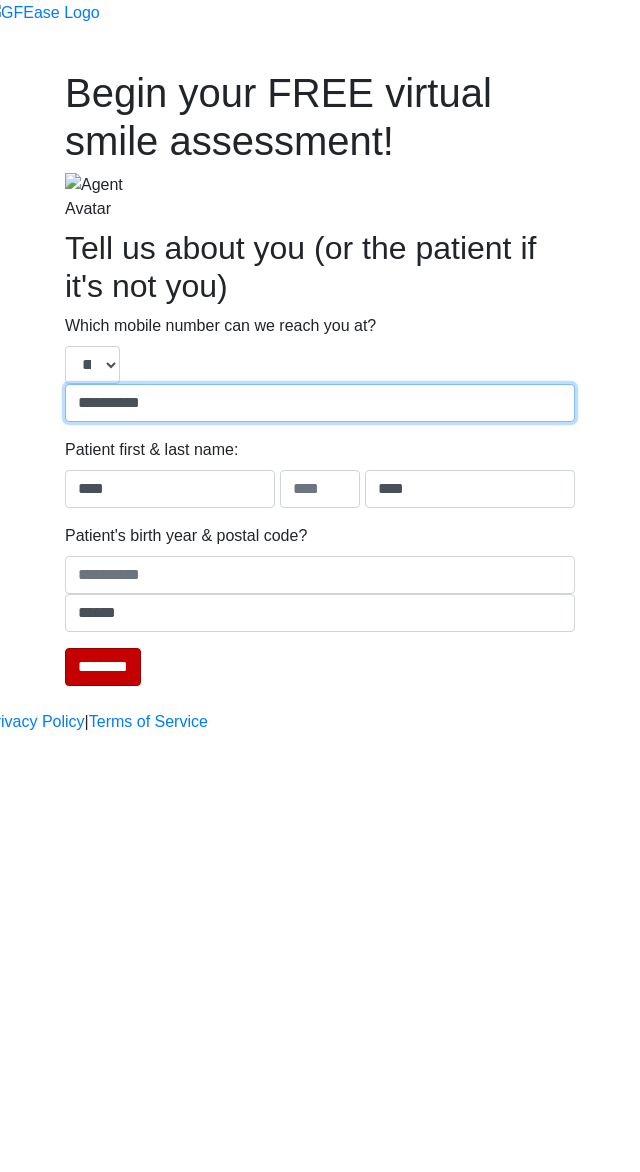 type on "**********" 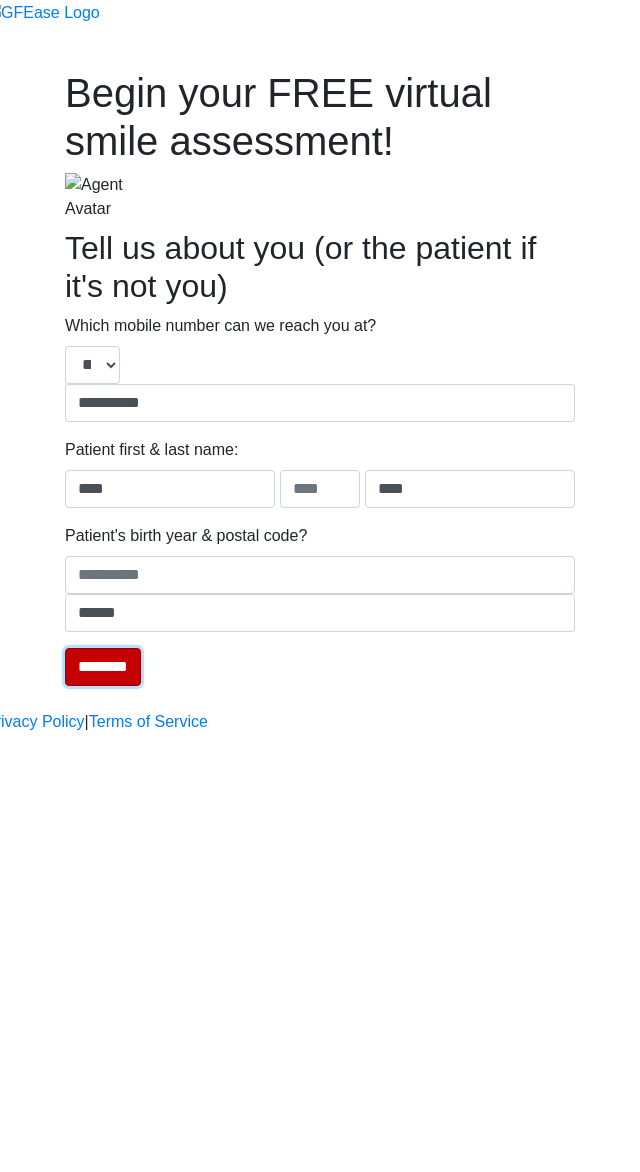 click on "********" at bounding box center [103, 667] 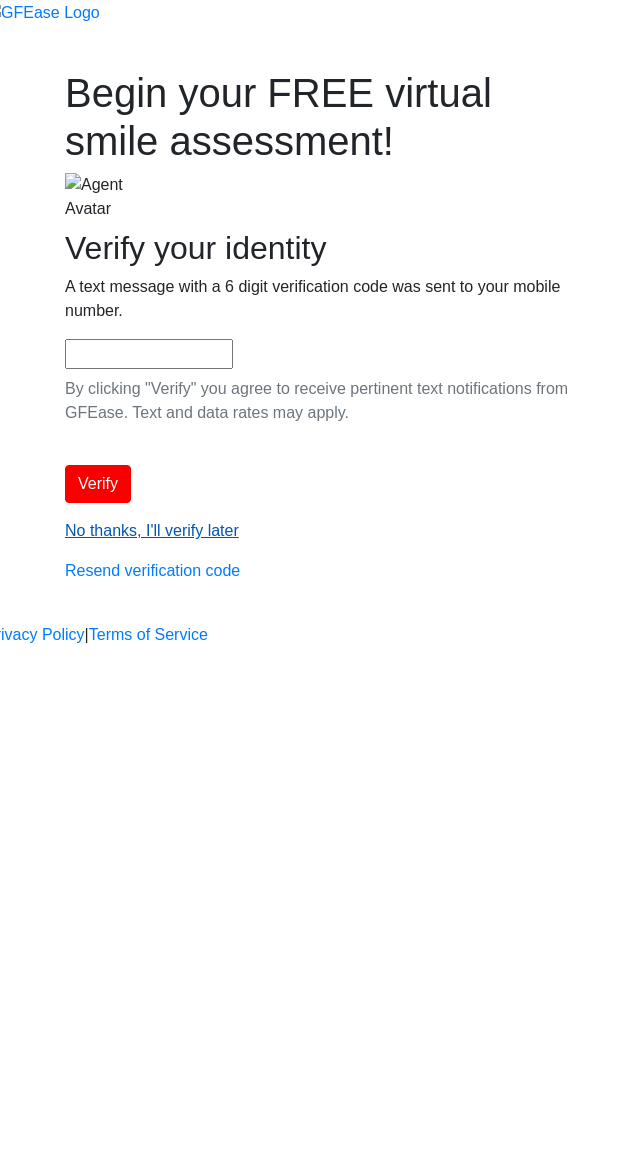 click on "No thanks, I'll verify later" at bounding box center [152, 530] 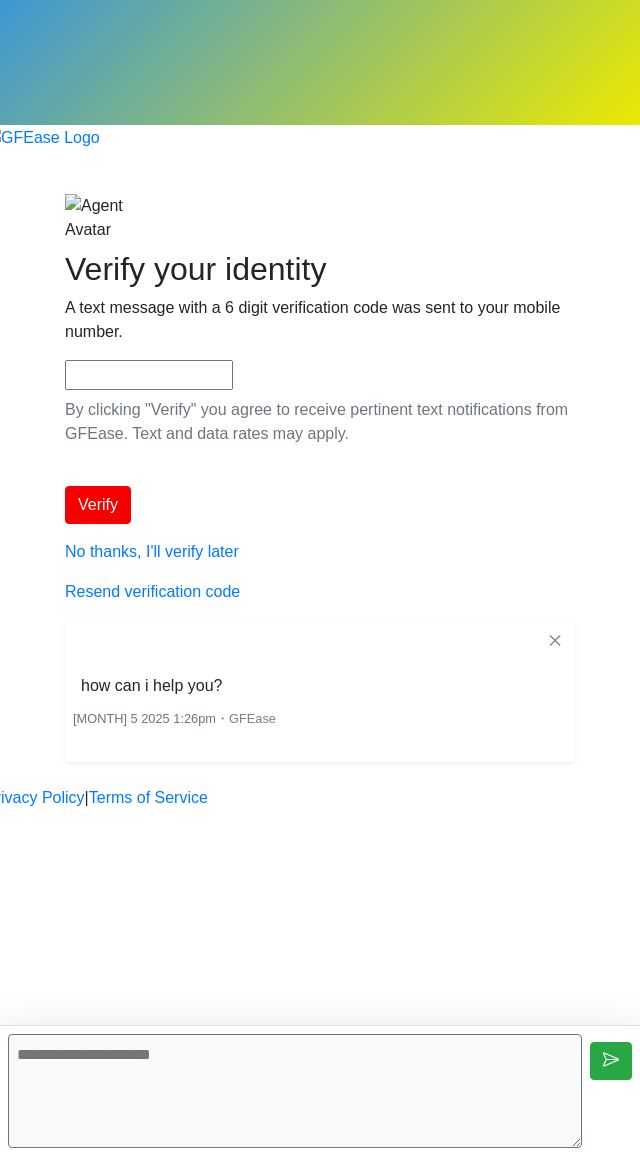 click at bounding box center [295, 1091] 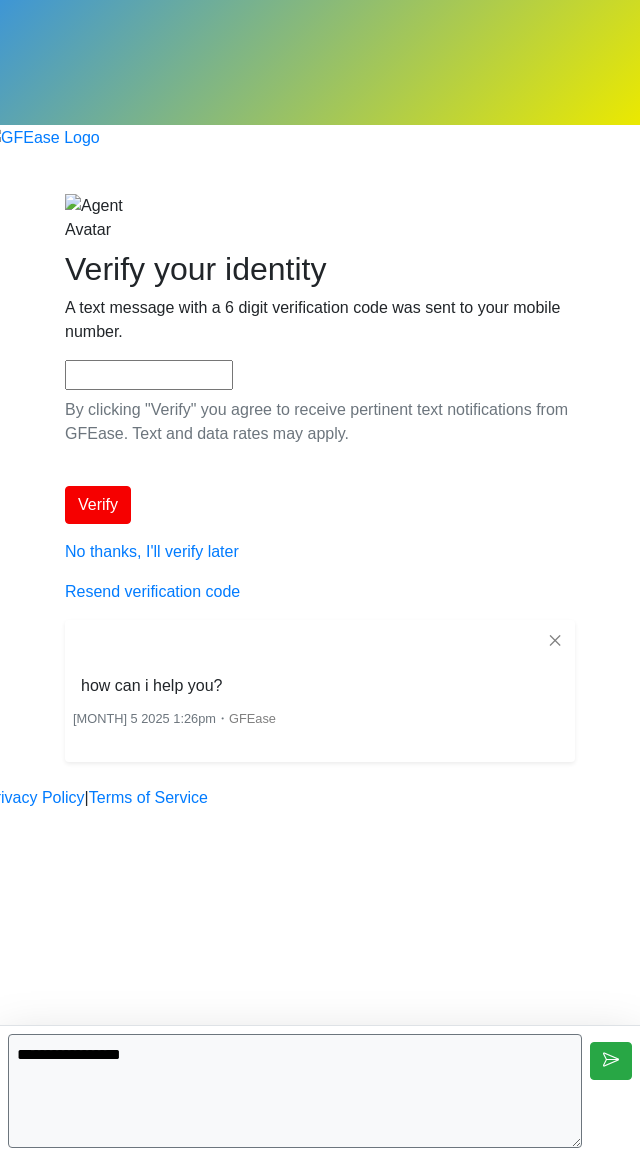 type on "**********" 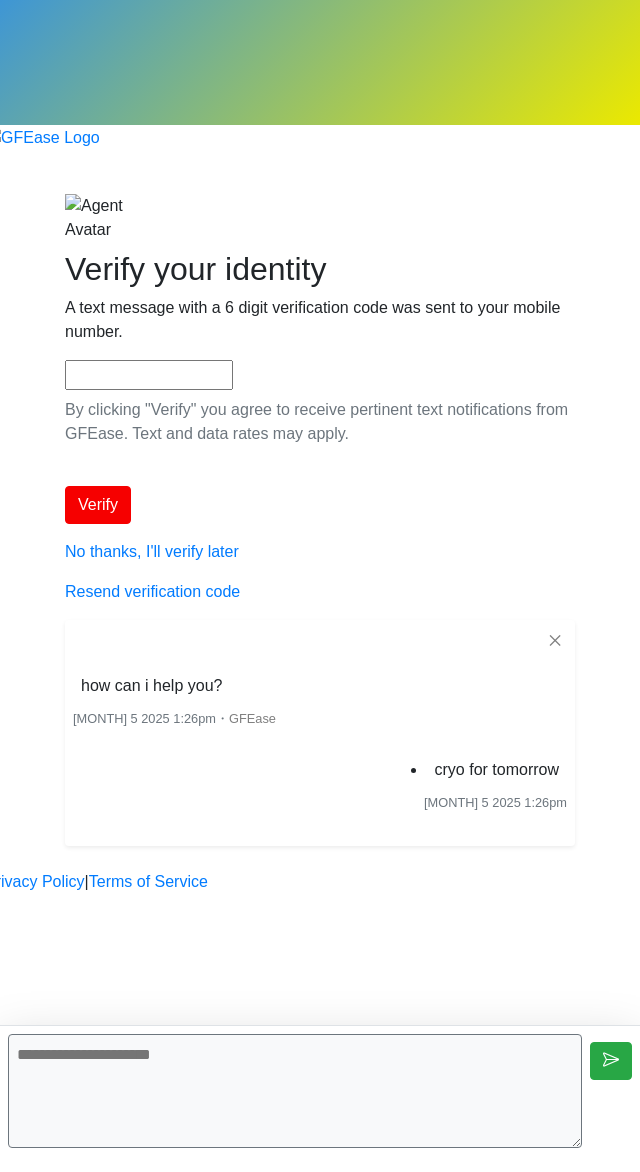 click at bounding box center (295, 1091) 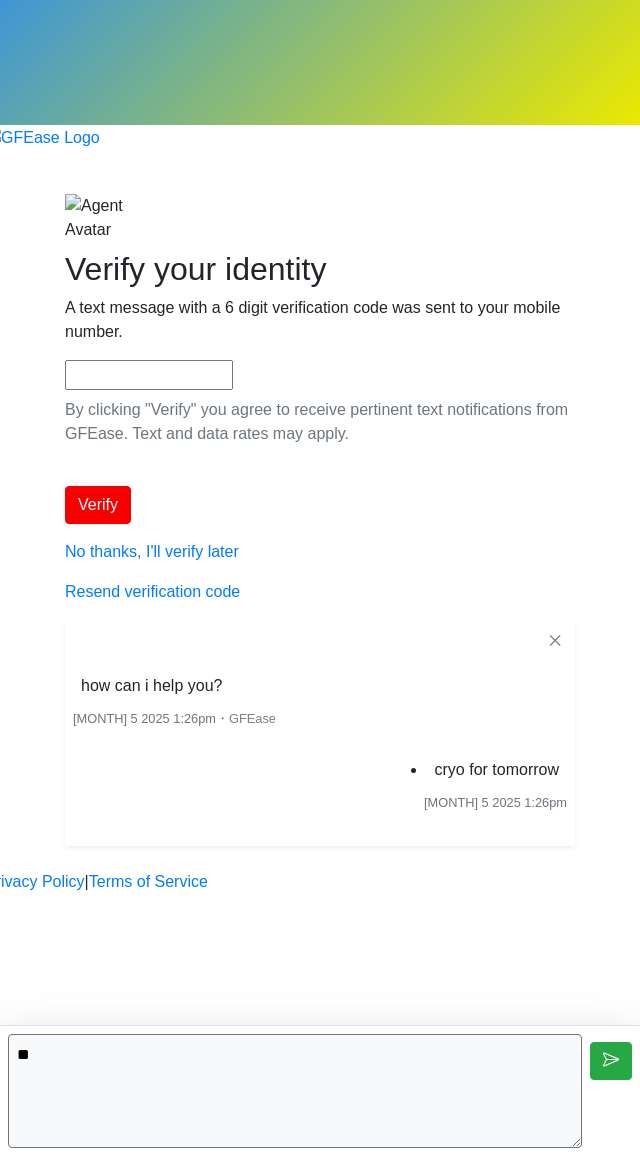 type on "*" 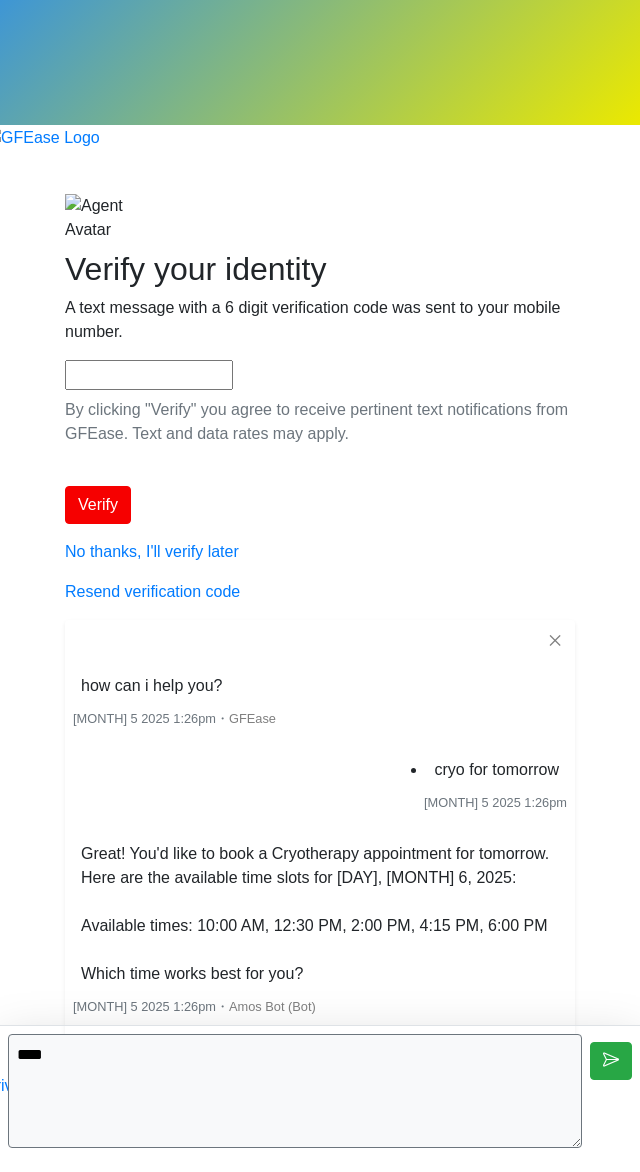 type on "****" 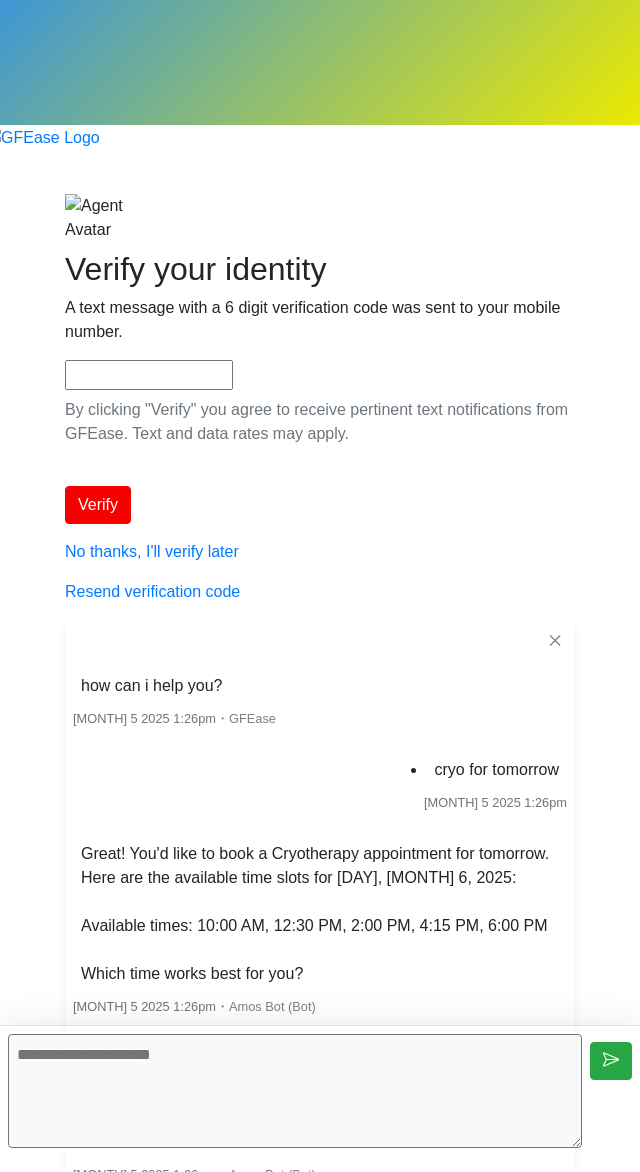 click at bounding box center (295, 1091) 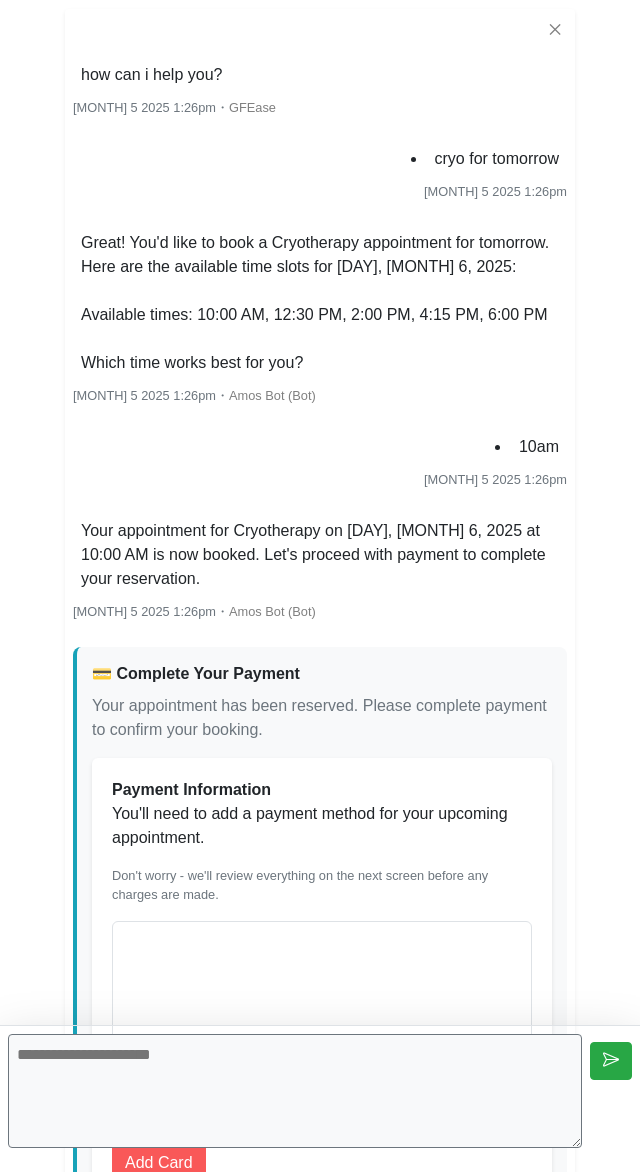 scroll, scrollTop: 495, scrollLeft: 0, axis: vertical 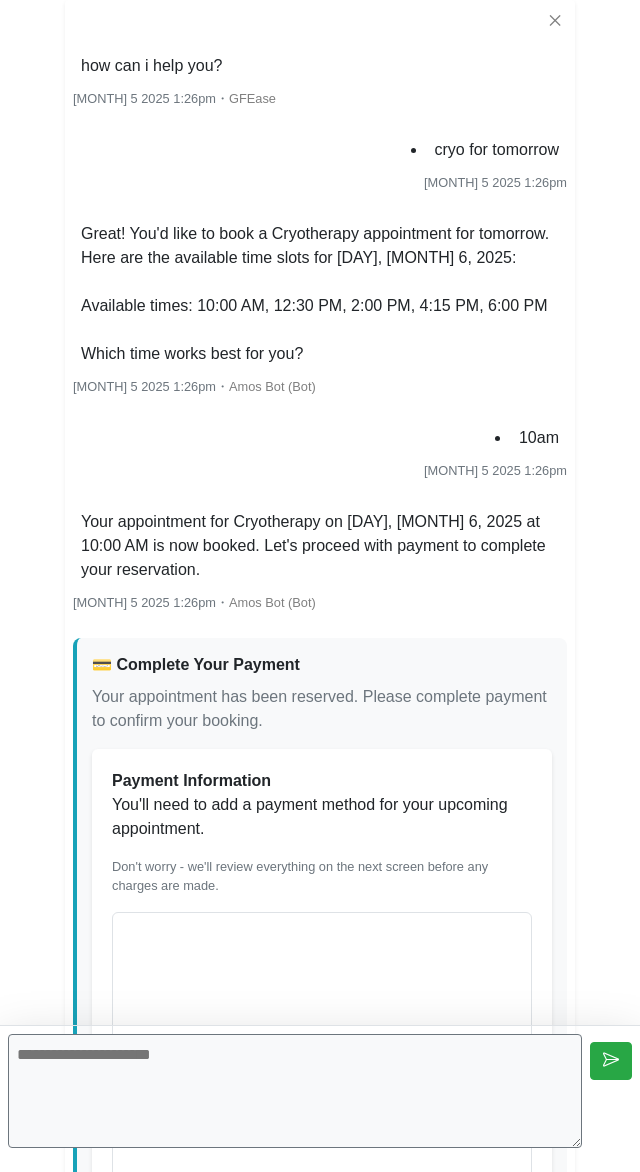 click on "Add Card" at bounding box center (159, 1258) 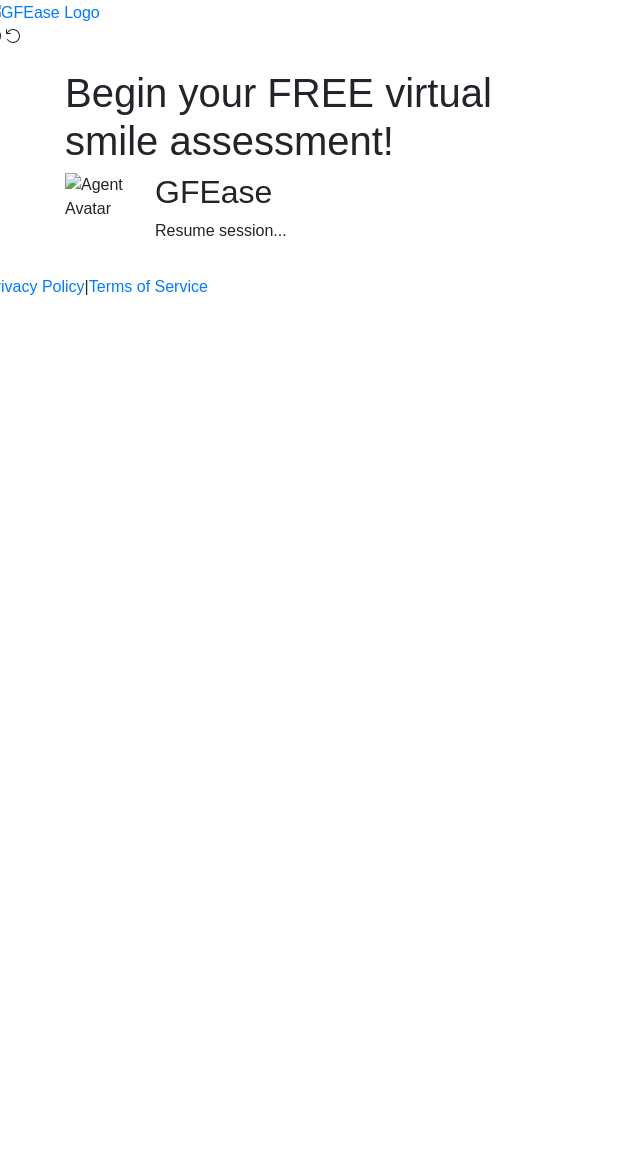 scroll, scrollTop: 0, scrollLeft: 0, axis: both 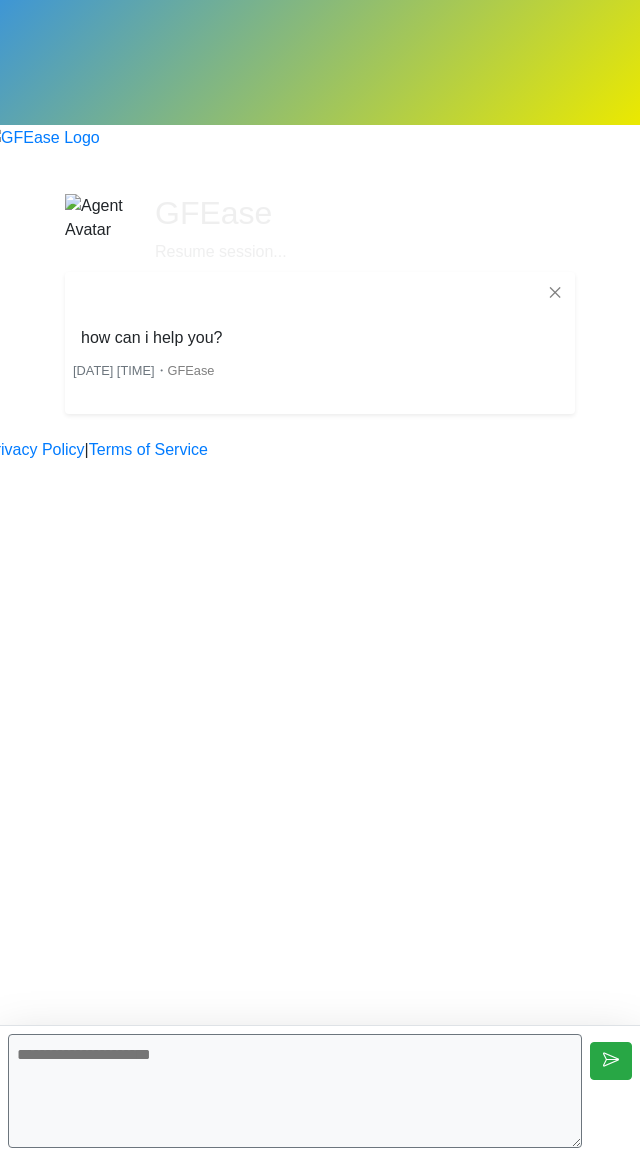 click at bounding box center (295, 1091) 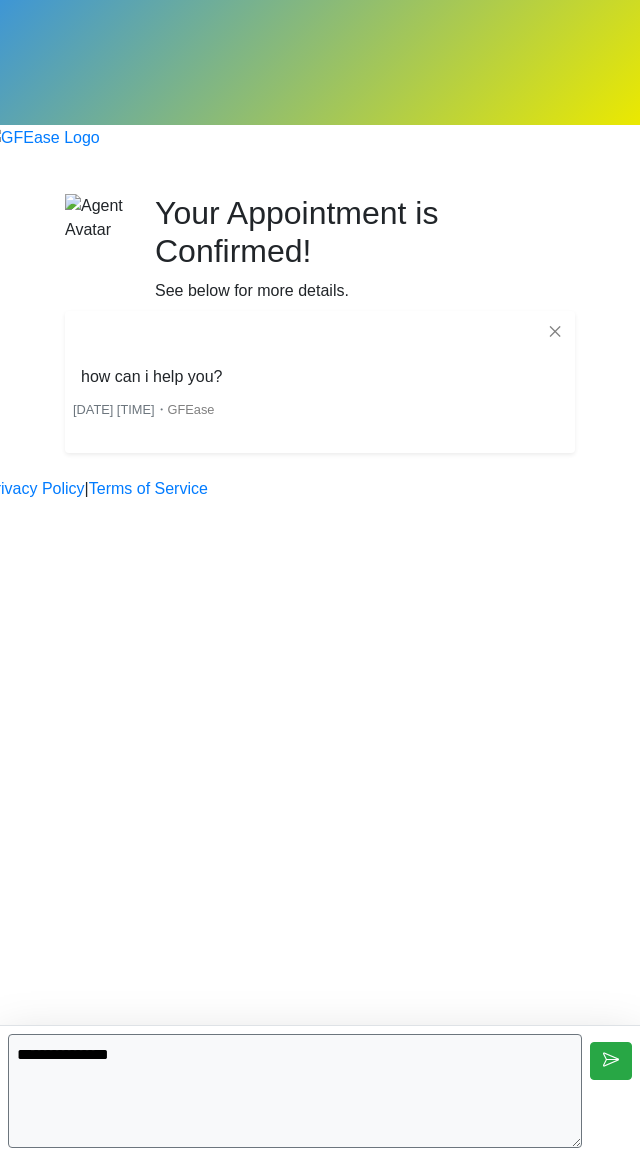 type on "**********" 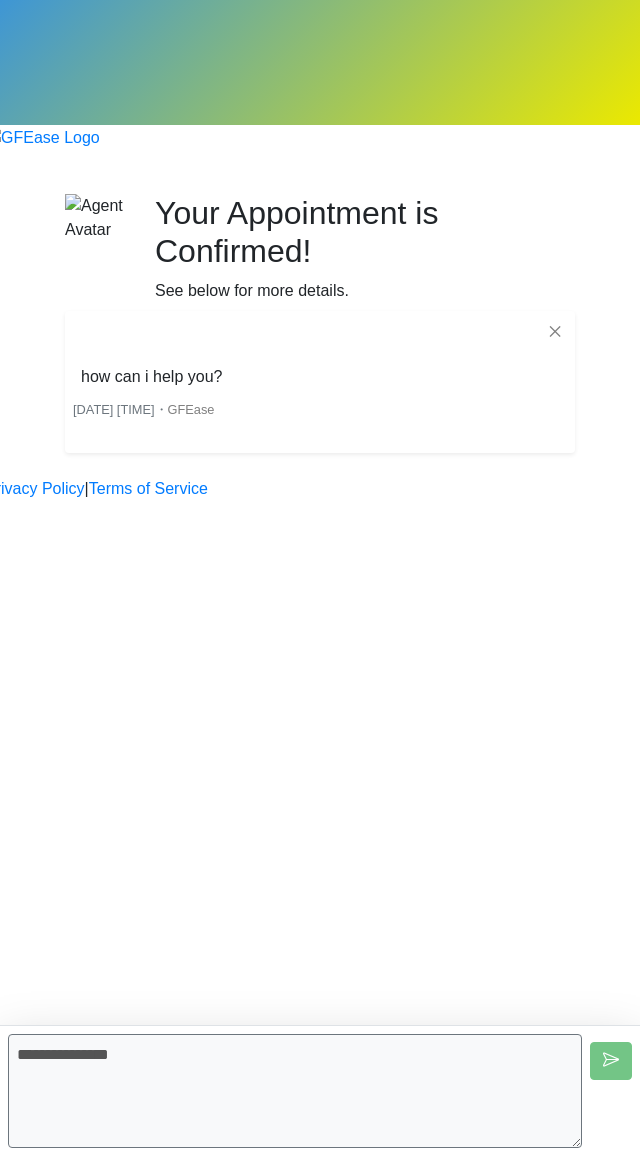 type 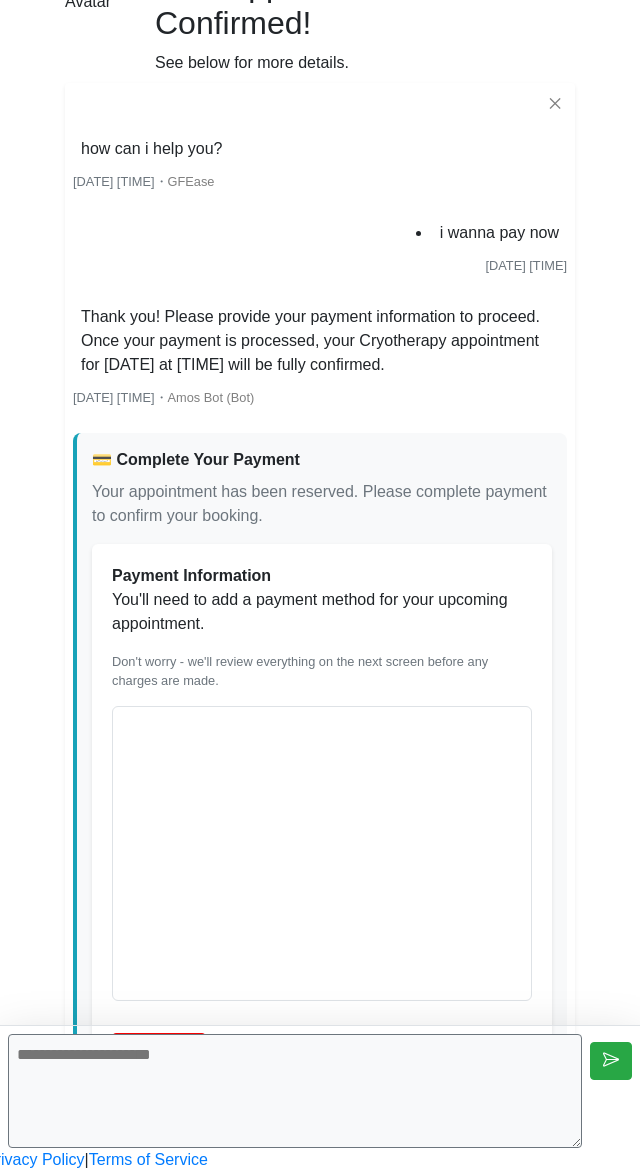 scroll, scrollTop: 303, scrollLeft: 0, axis: vertical 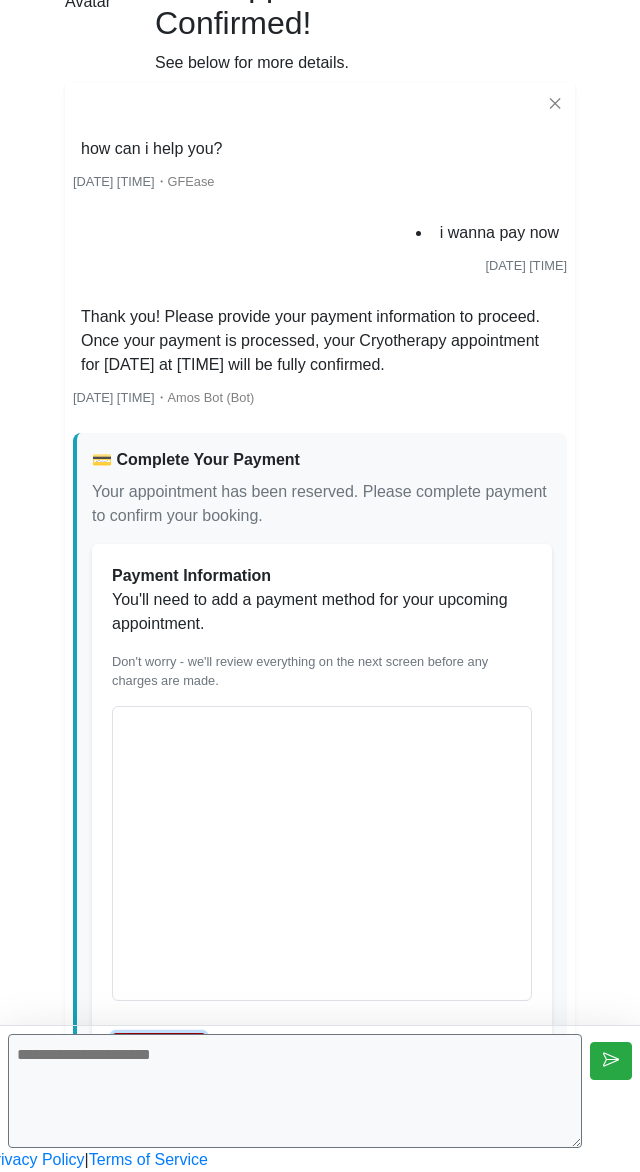 click on "Add Card" at bounding box center (159, 1052) 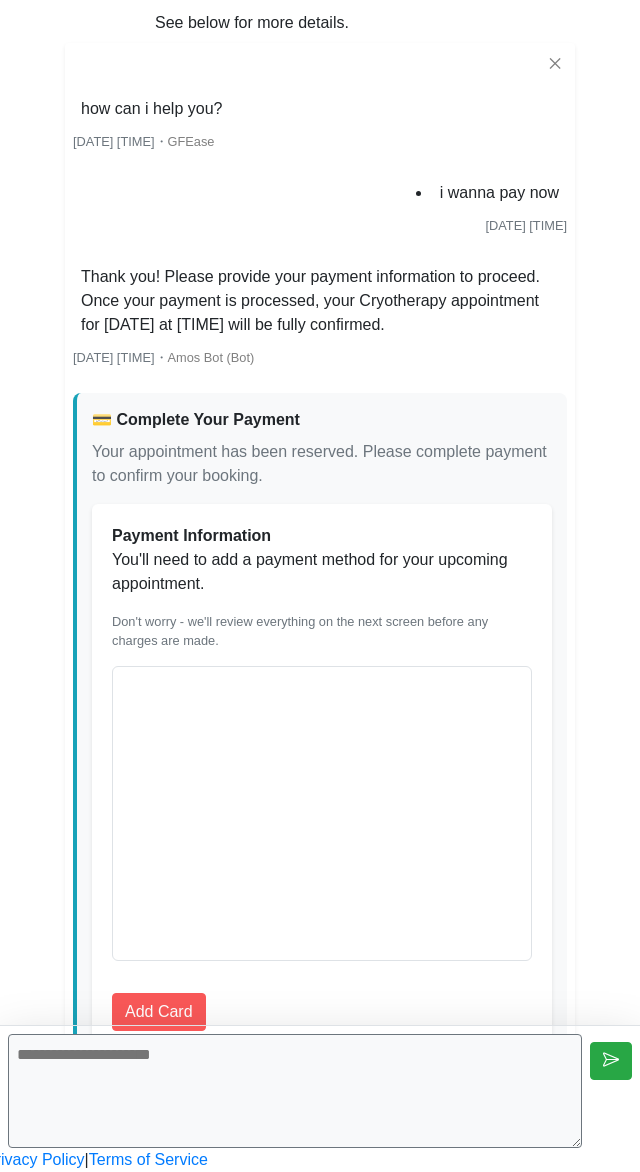 scroll, scrollTop: 0, scrollLeft: 0, axis: both 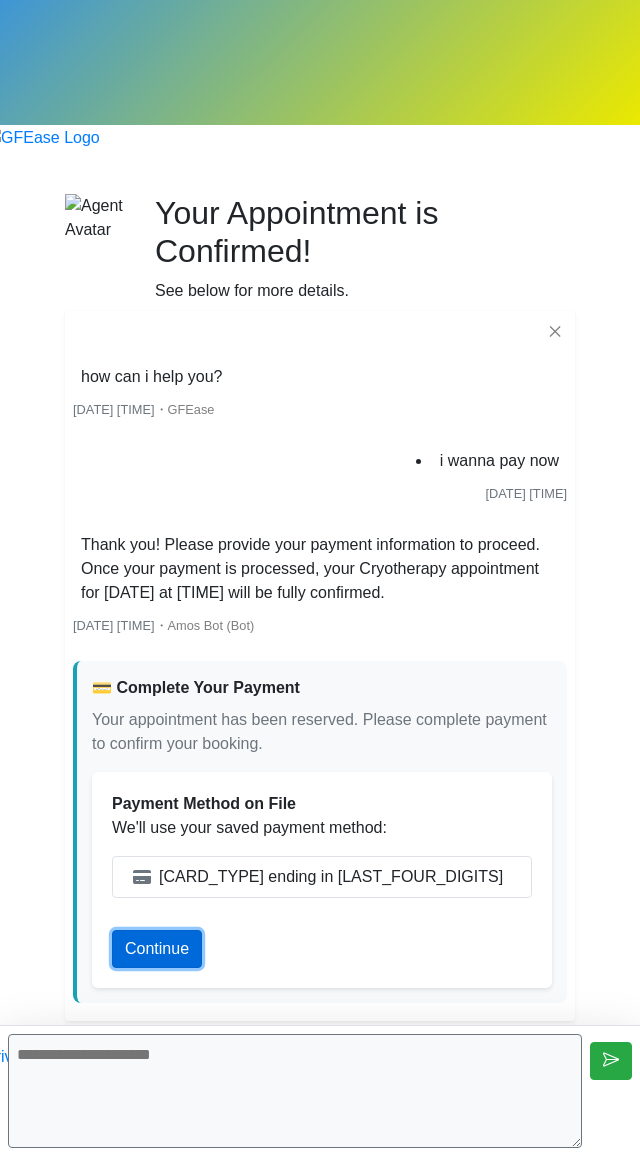 click on "Continue" at bounding box center [157, 949] 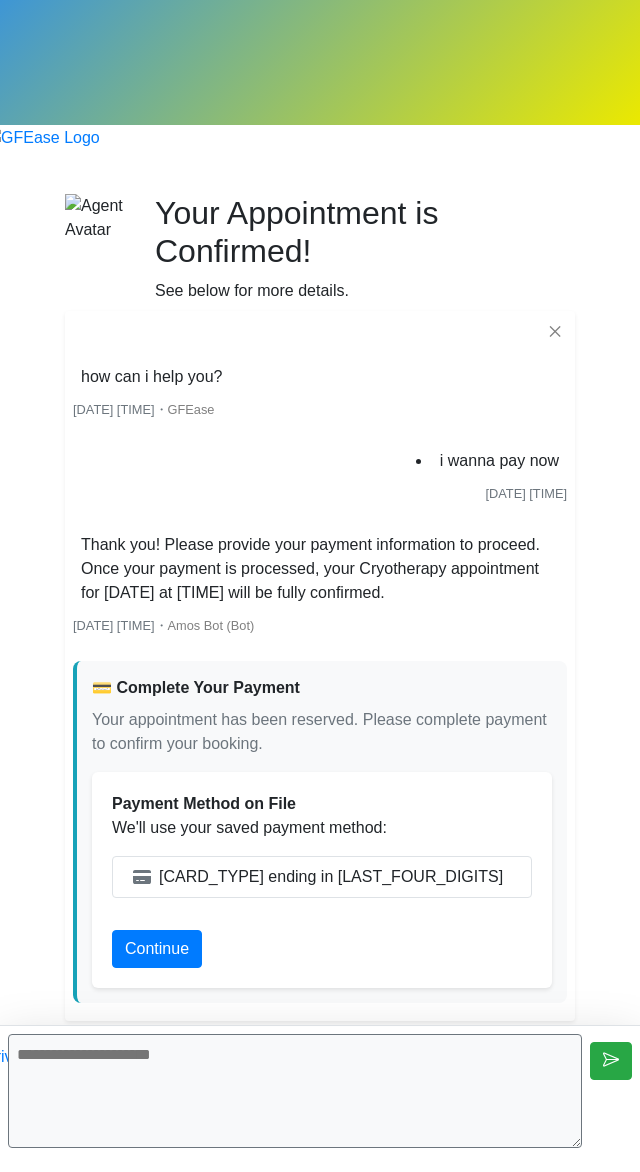 click on "✕
how can i help you?
Aug 5 2025 1:32pm  ・
GFEase
i wanna pay now
Aug 5 2025 1:33pm
Thank you! Please provide your payment information to proceed. Once your payment is processed, your Cryotherapy appointment for August 6, 2025 at 10:00 AM will be fully confirmed.
Aug 5 2025 1:33pm  ・
Amos Bot (Bot)
💳 Complete Your Payment
Your appointment has been reserved. Please complete payment to confirm your booking.
Appointment Cost:   $0.00" at bounding box center (320, 666) 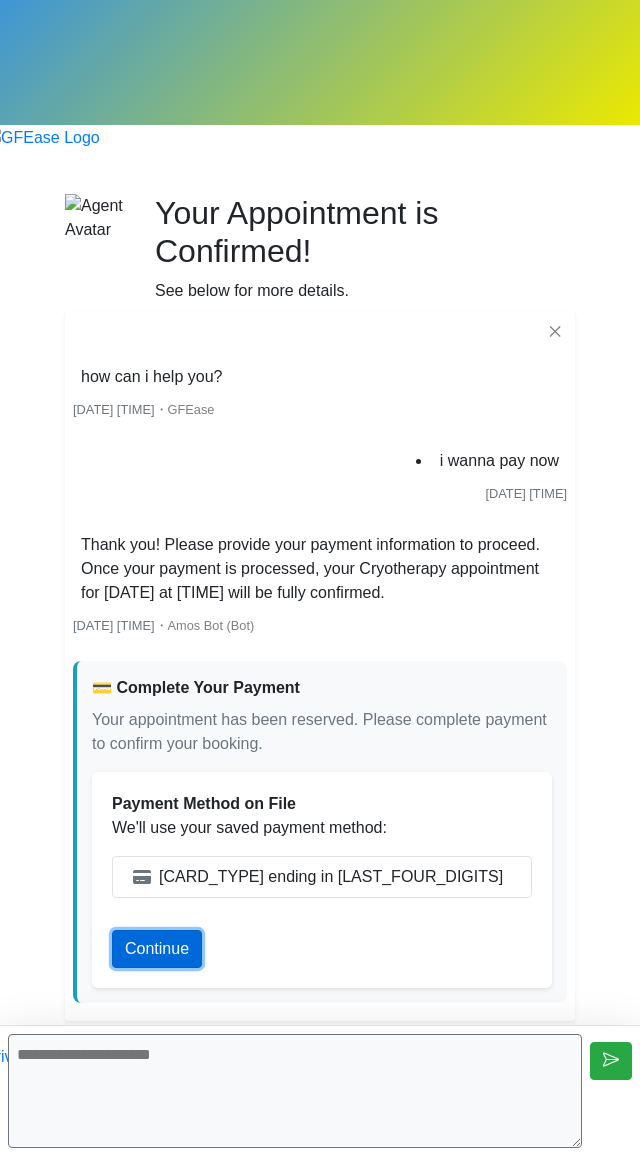 click on "Continue" at bounding box center [157, 949] 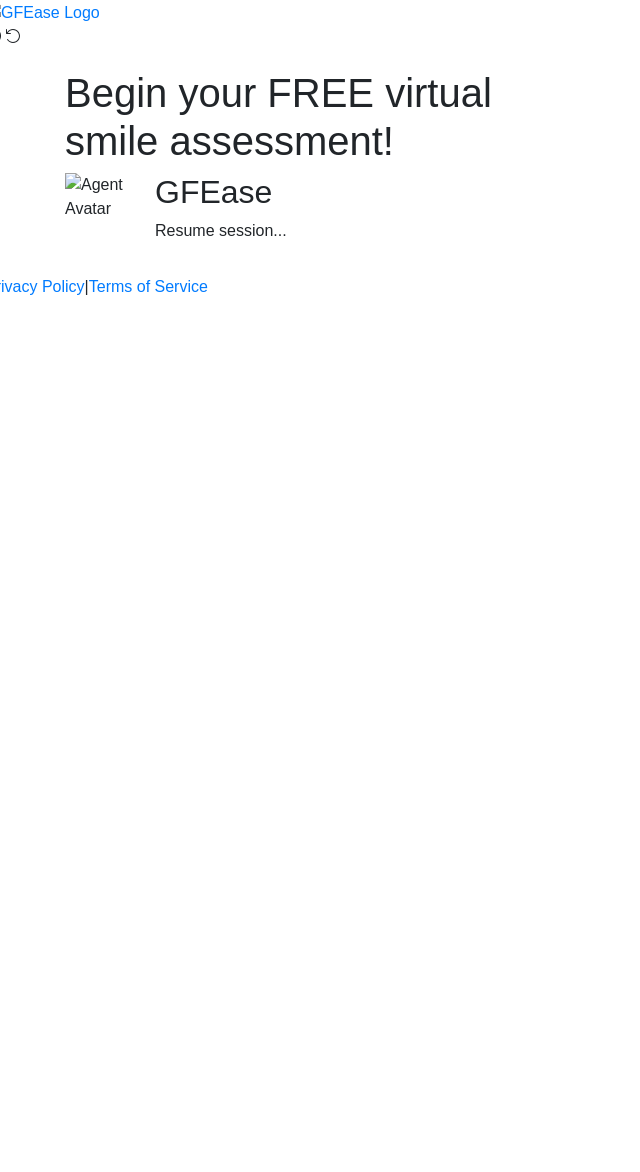 scroll, scrollTop: 0, scrollLeft: 0, axis: both 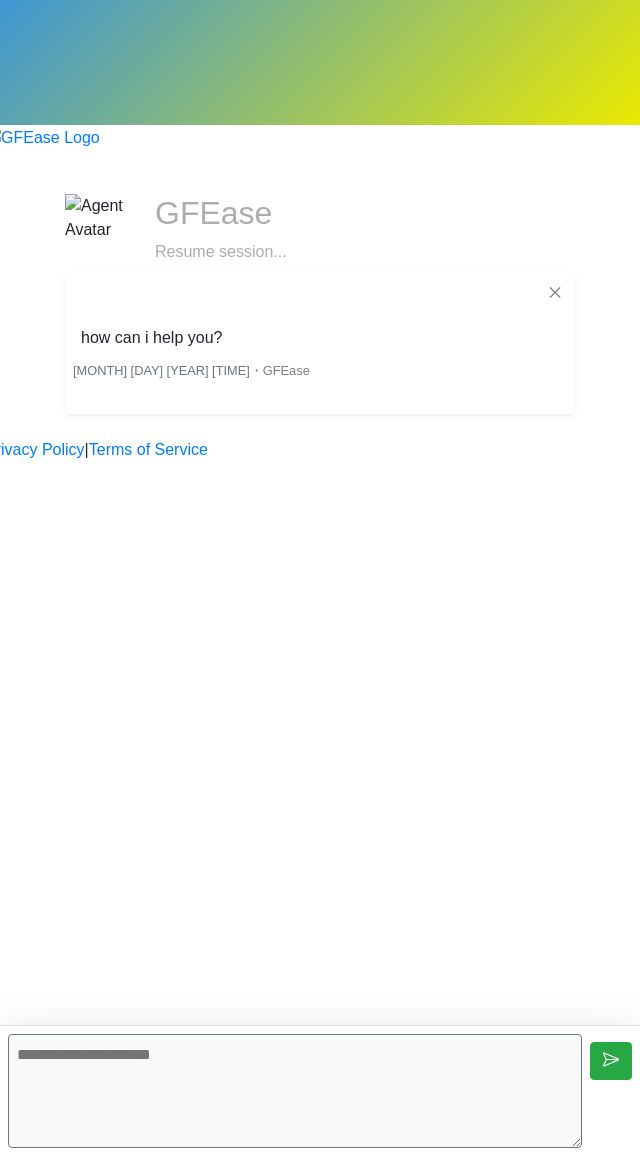 click at bounding box center [295, 1091] 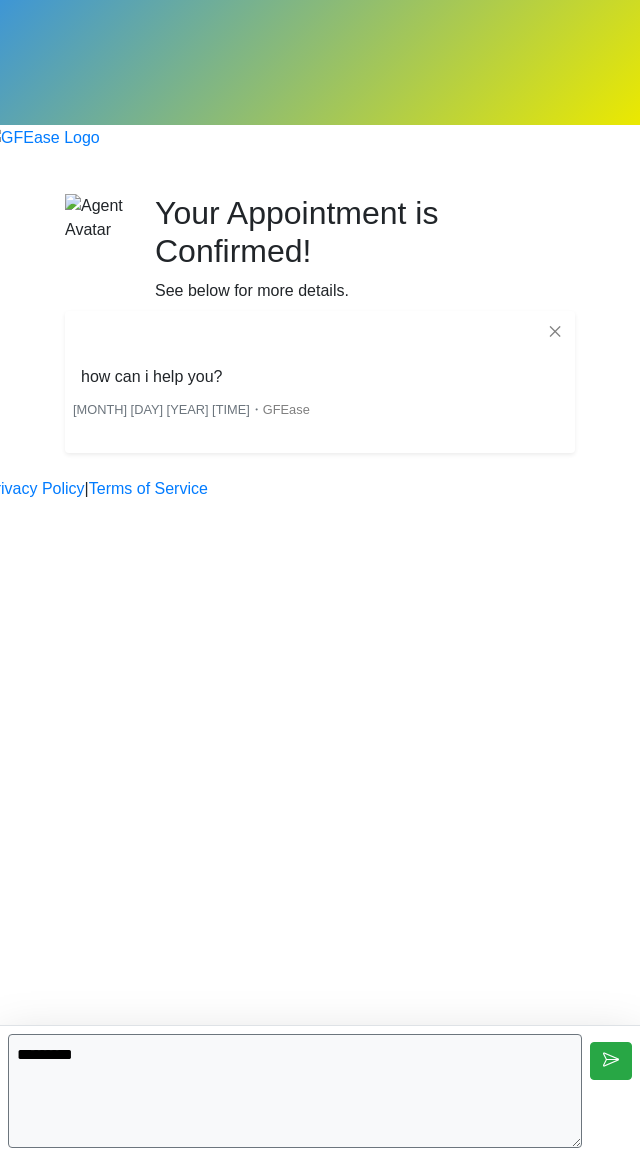 type on "*********" 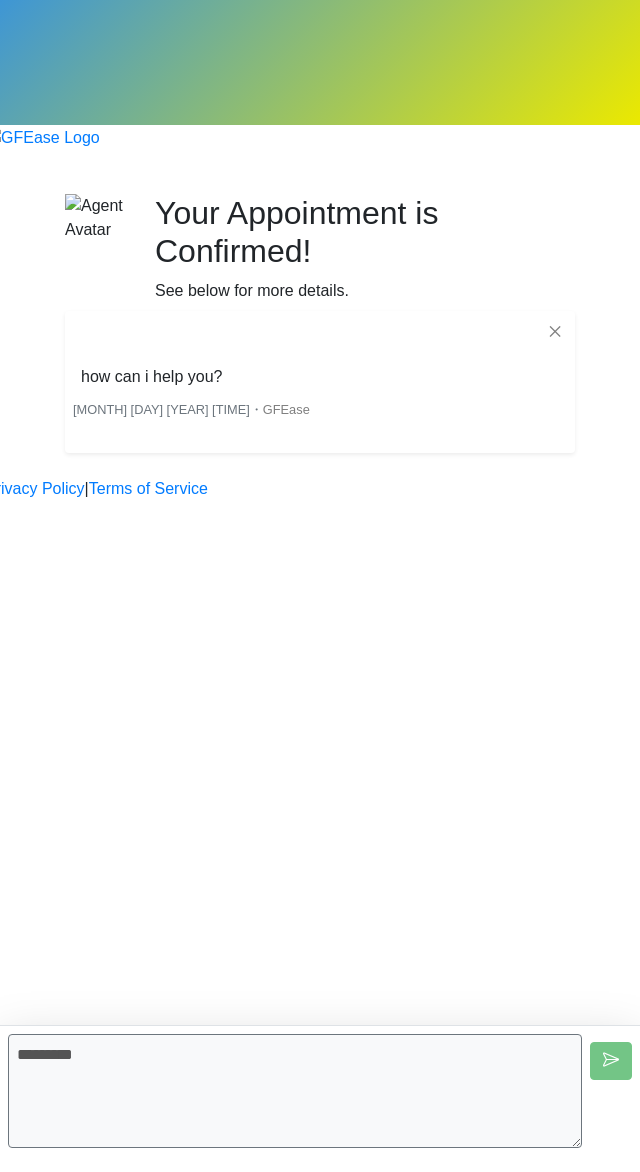 type 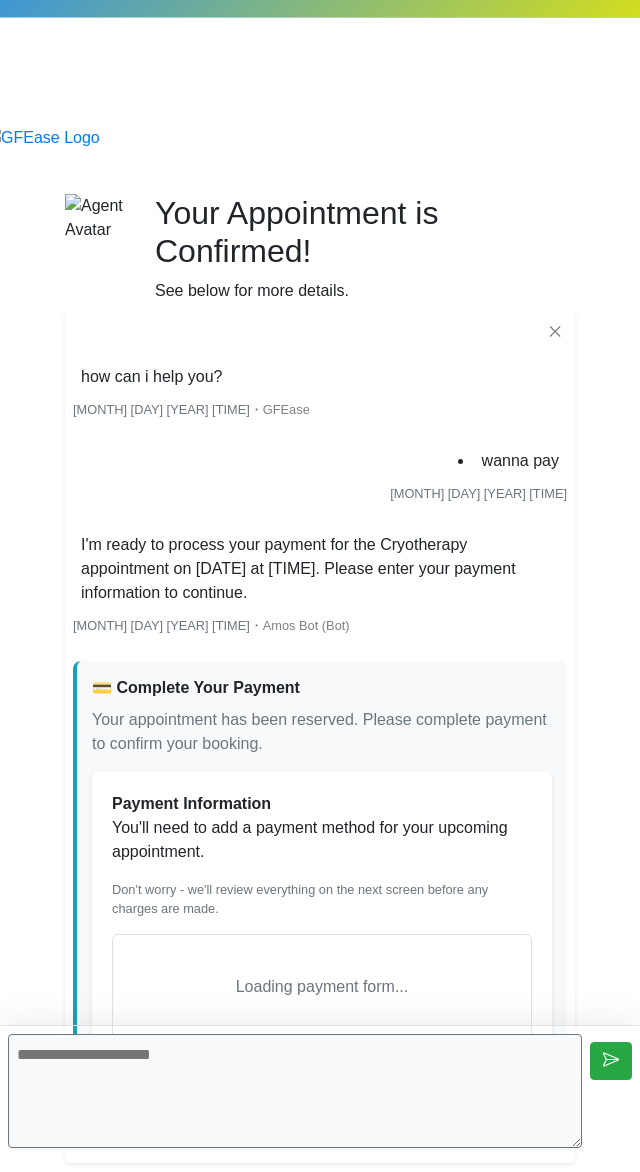 scroll, scrollTop: 107, scrollLeft: 0, axis: vertical 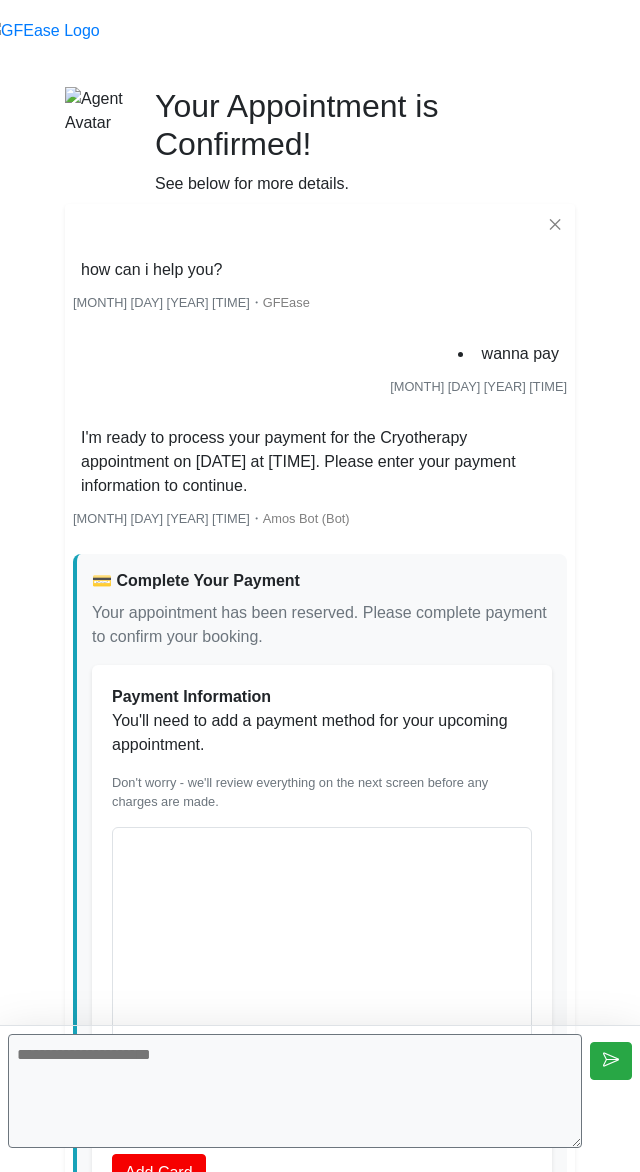 click on "Payment Information
You'll need to add a payment method for your upcoming appointment.
Don't worry - we'll review everything on the next screen before any charges are made.
Loading payment form...
Add Card
Processing...
Saving payment method..." at bounding box center (322, 938) 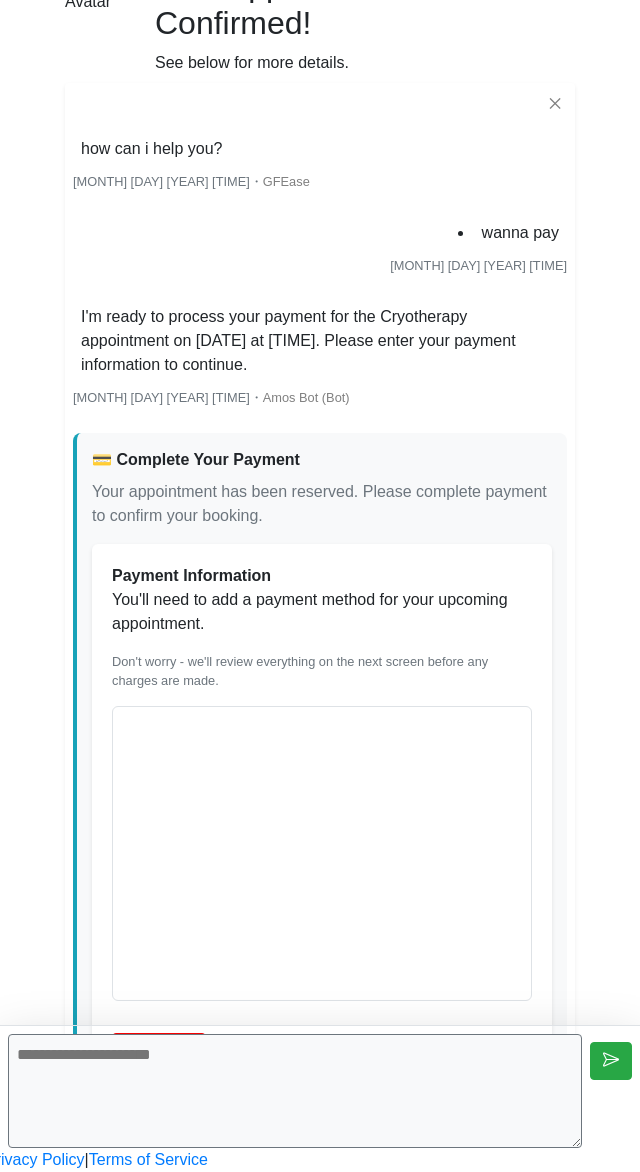 scroll, scrollTop: 301, scrollLeft: 0, axis: vertical 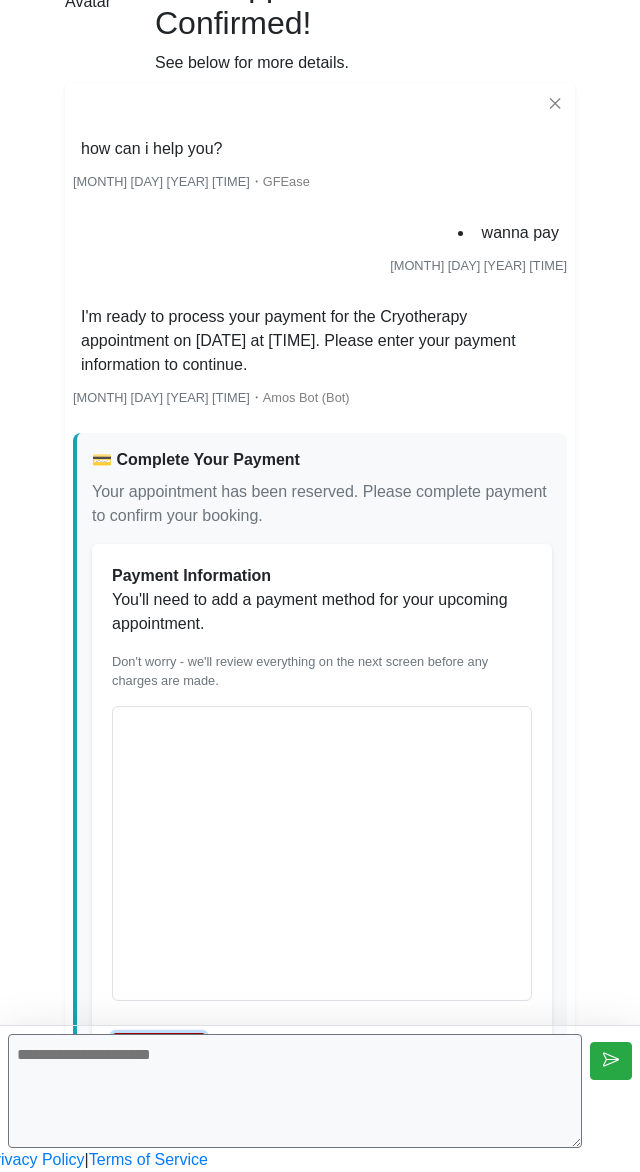 click on "Add Card" at bounding box center [159, 1052] 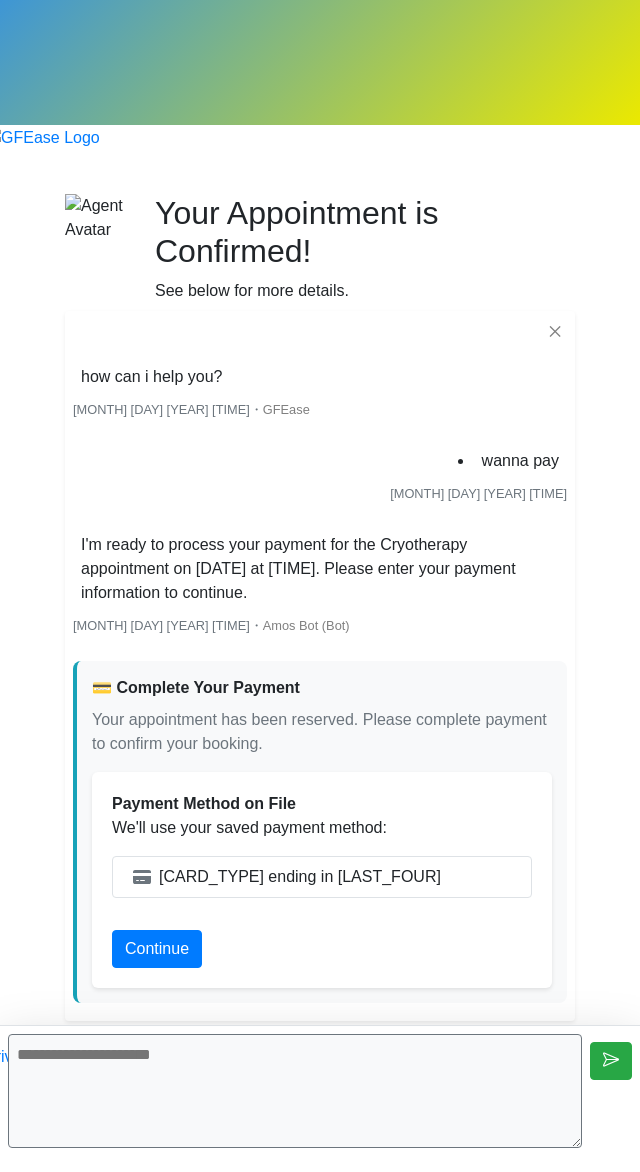 scroll, scrollTop: 0, scrollLeft: 0, axis: both 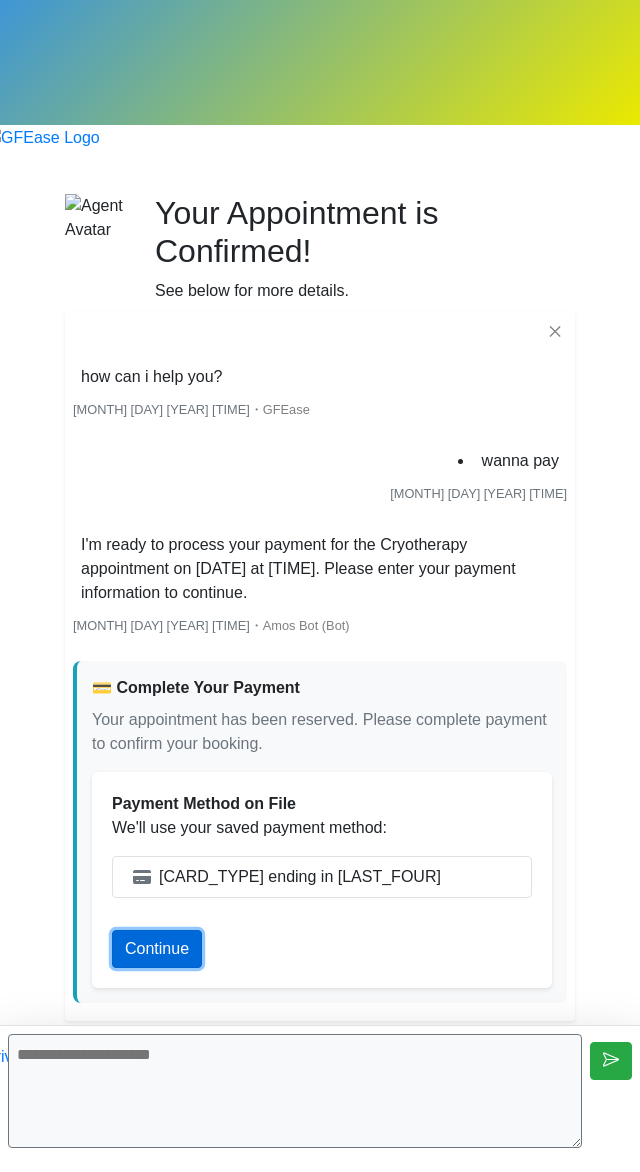 click on "Continue" at bounding box center (157, 949) 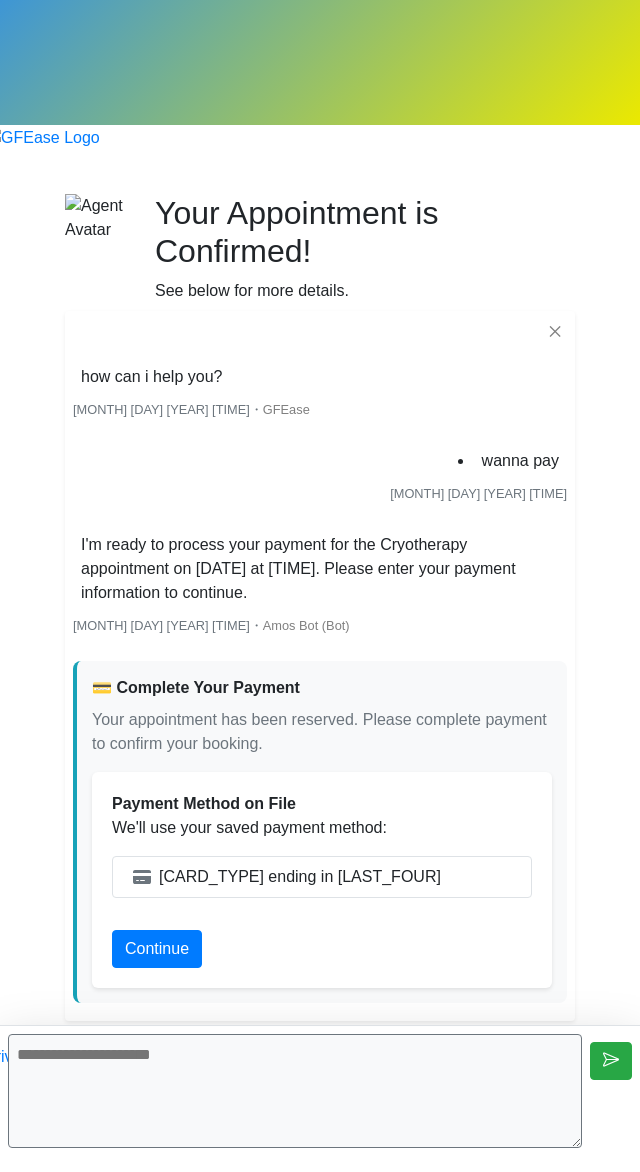 click on "Appointment Cost:   $0.00
Payment Method on File
We'll use your saved payment method:
Visa ending in 4242
Payment Information
You'll need to add a payment method for your upcoming appointment.
Don't worry - we'll review everything on the next screen before any charges are made.
Loading payment form...
Add Card
Processing...
Saving payment method...
Continue
Continue" at bounding box center (322, 880) 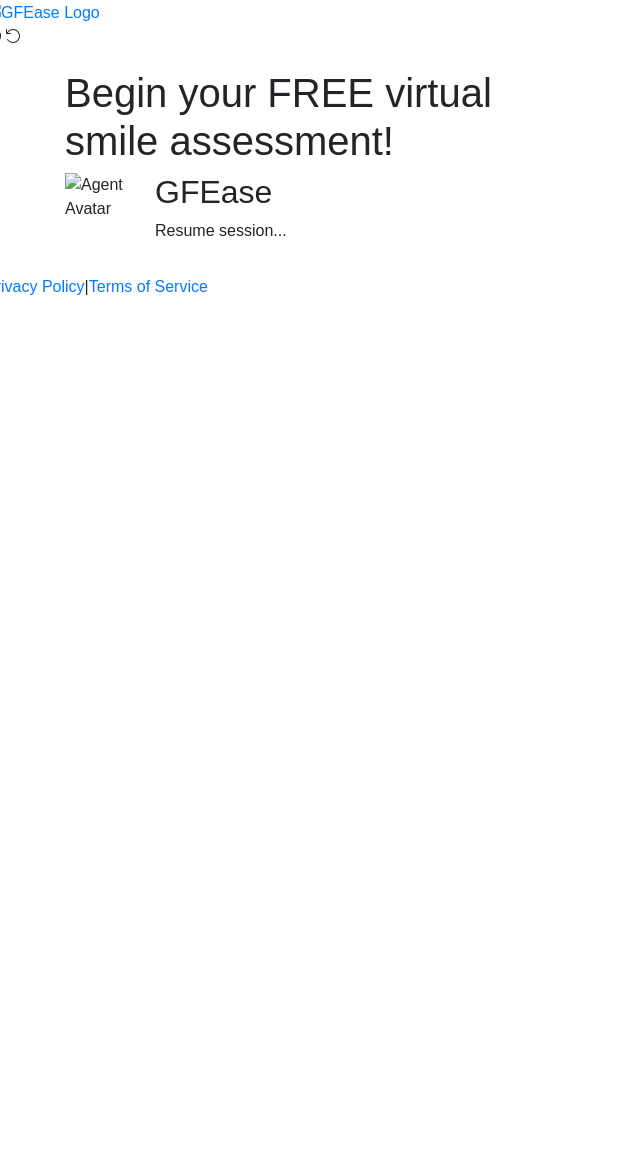 scroll, scrollTop: 0, scrollLeft: 0, axis: both 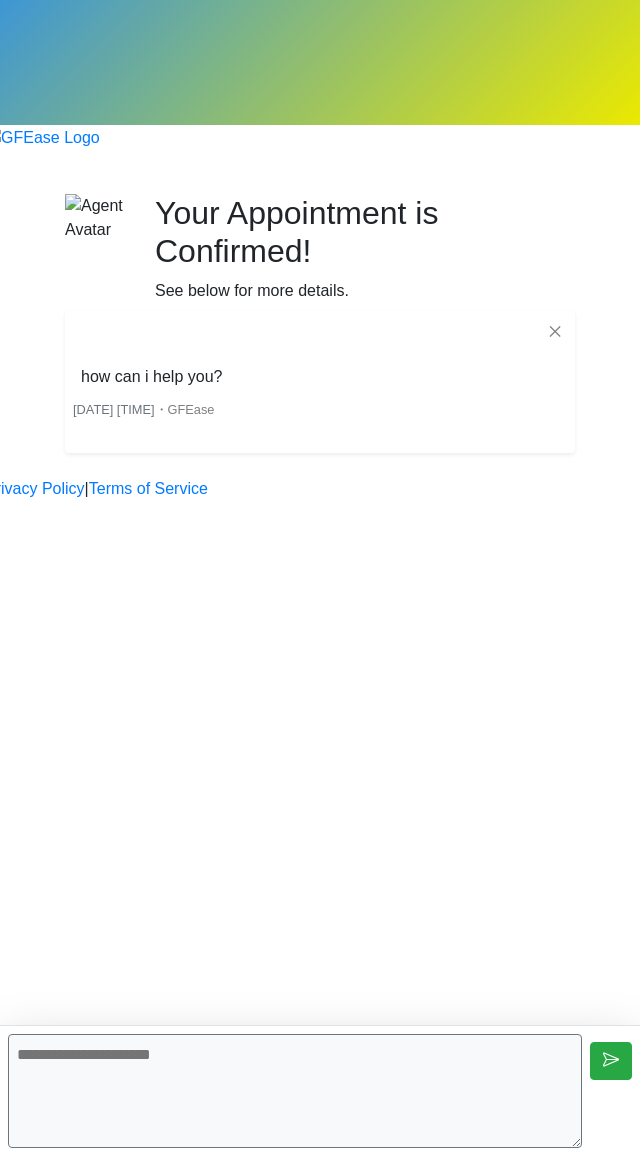 click at bounding box center (295, 1091) 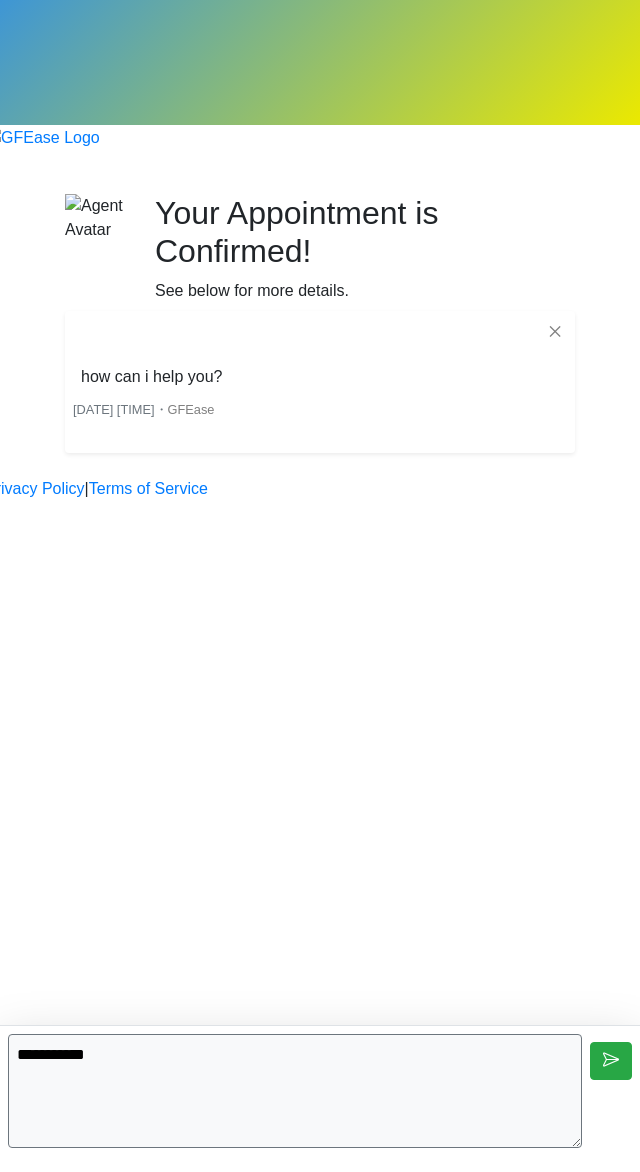 type on "**********" 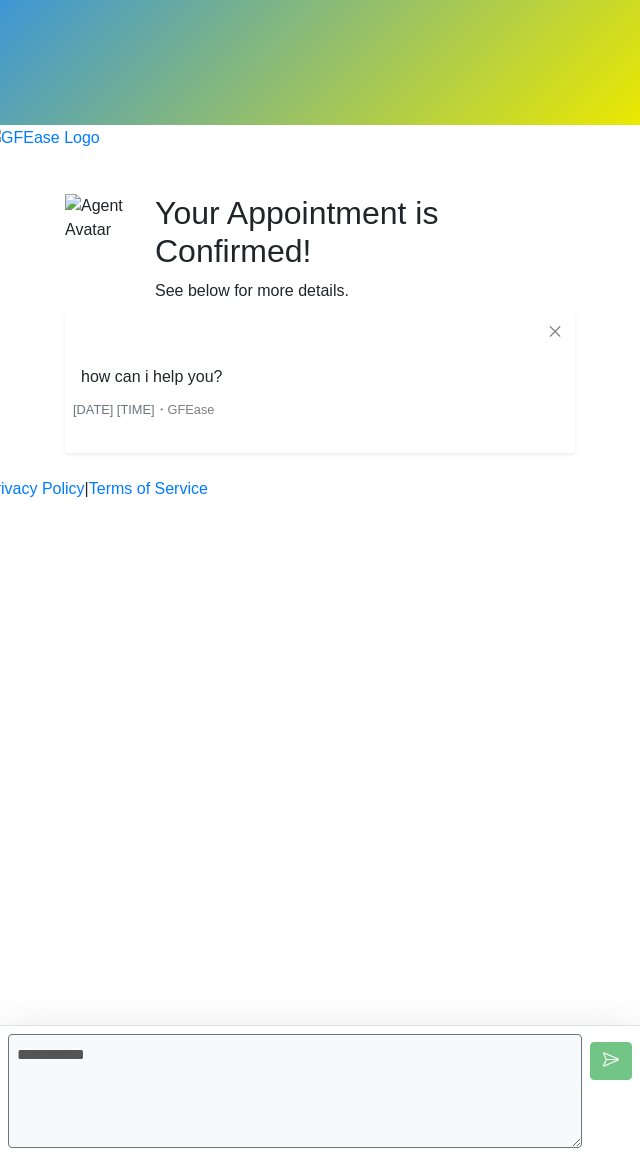 type 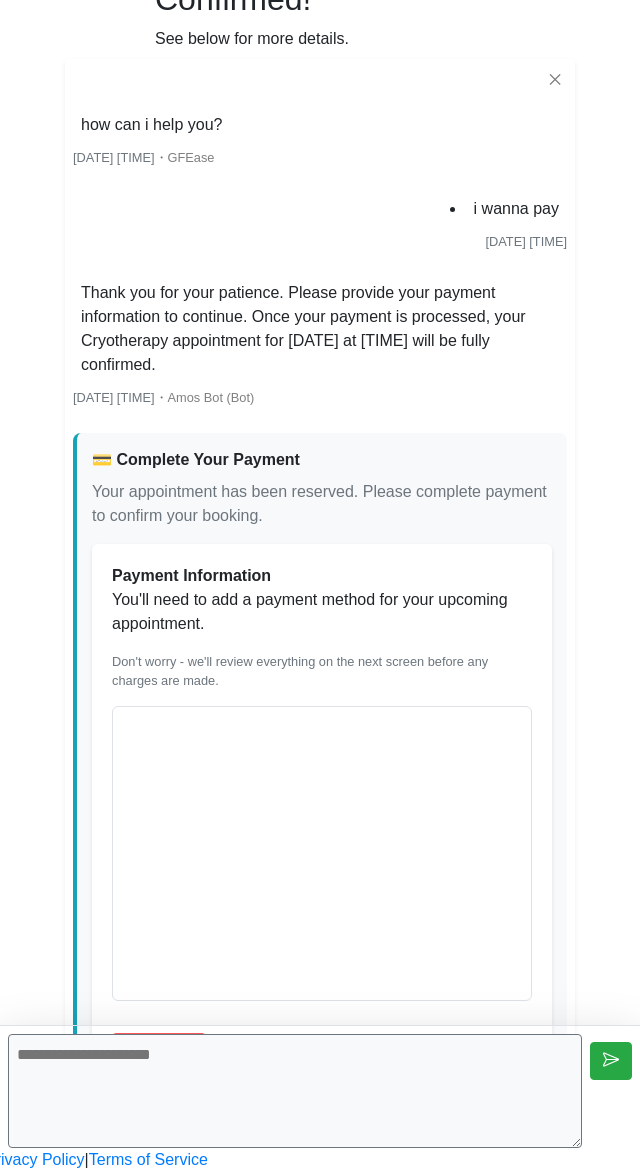scroll, scrollTop: 194, scrollLeft: 0, axis: vertical 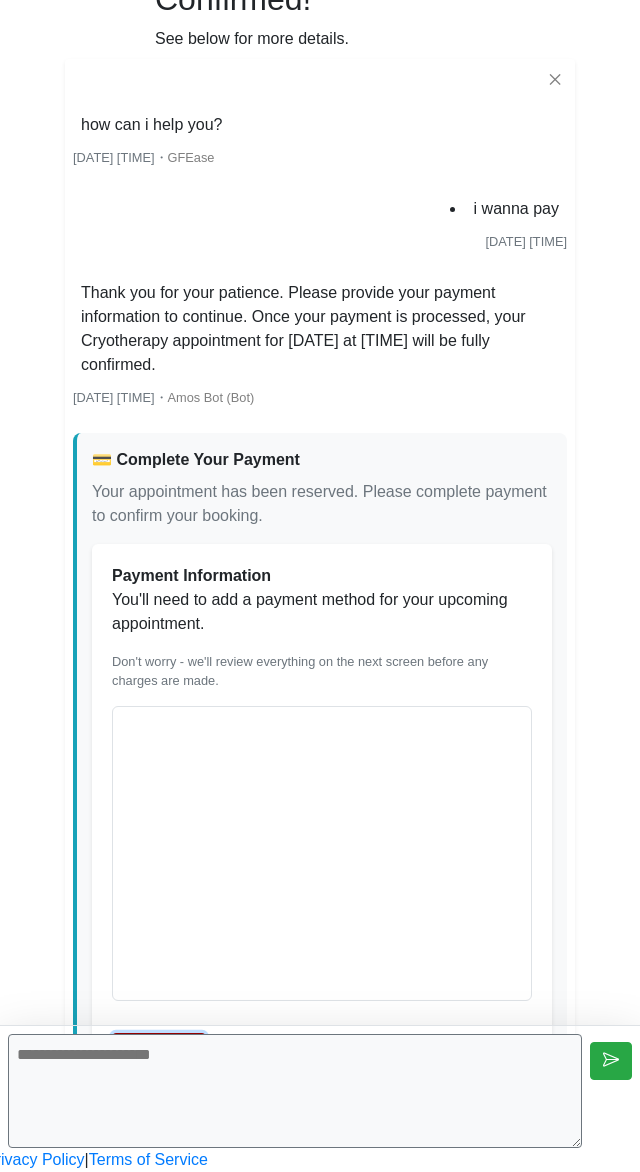 click on "Add Card" at bounding box center (159, 1052) 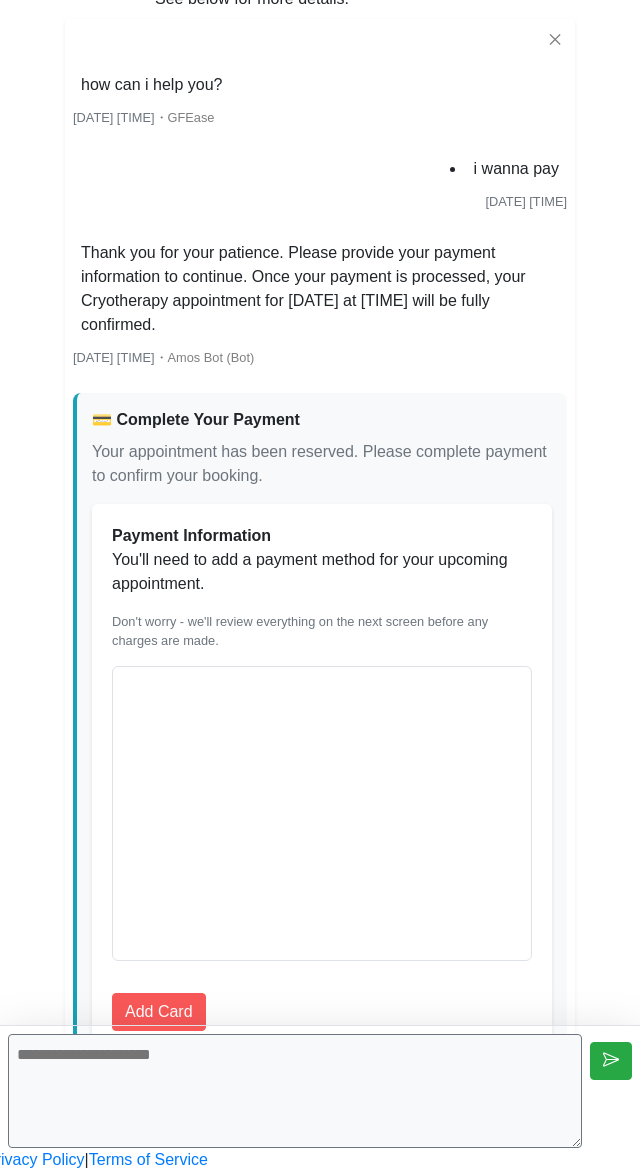 scroll, scrollTop: 0, scrollLeft: 0, axis: both 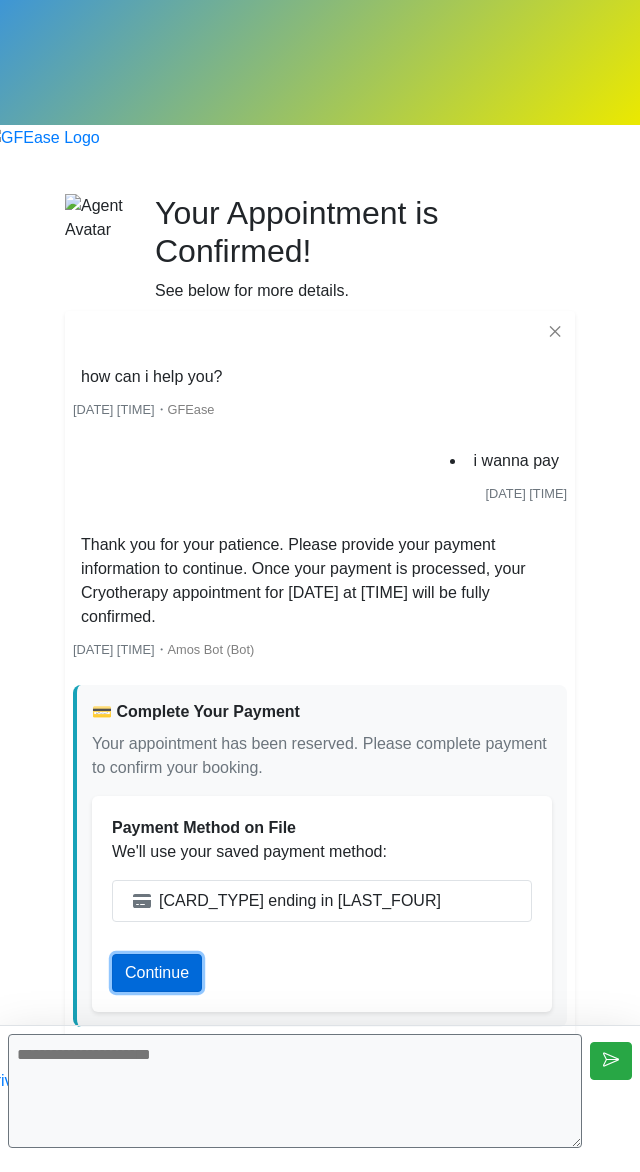 click on "Continue" at bounding box center [157, 973] 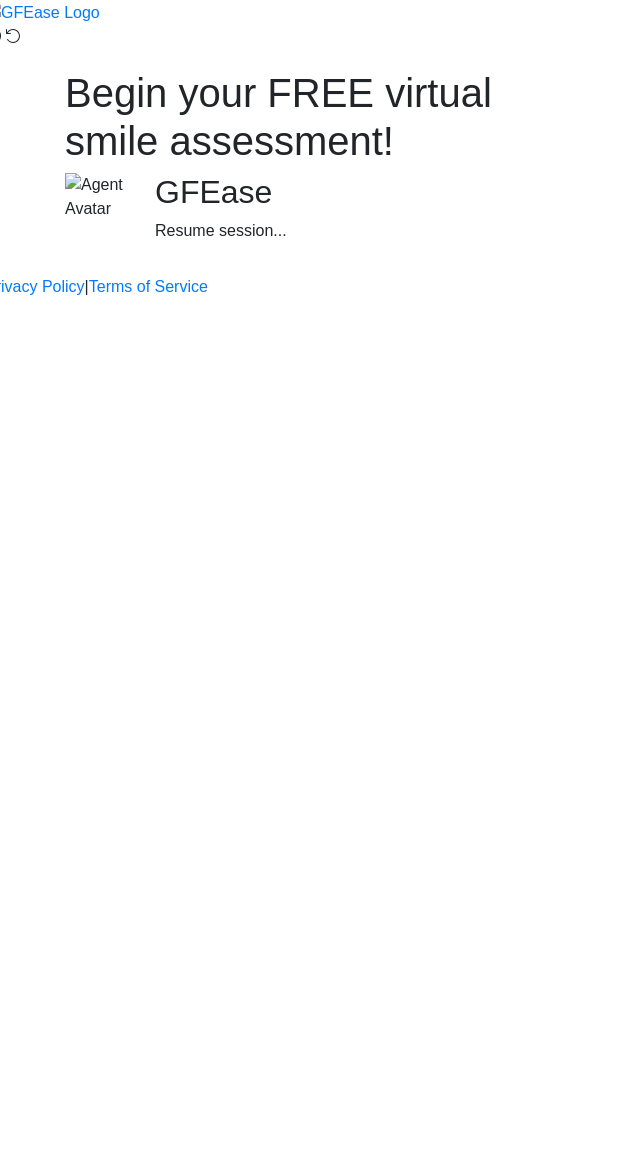 scroll, scrollTop: 0, scrollLeft: 0, axis: both 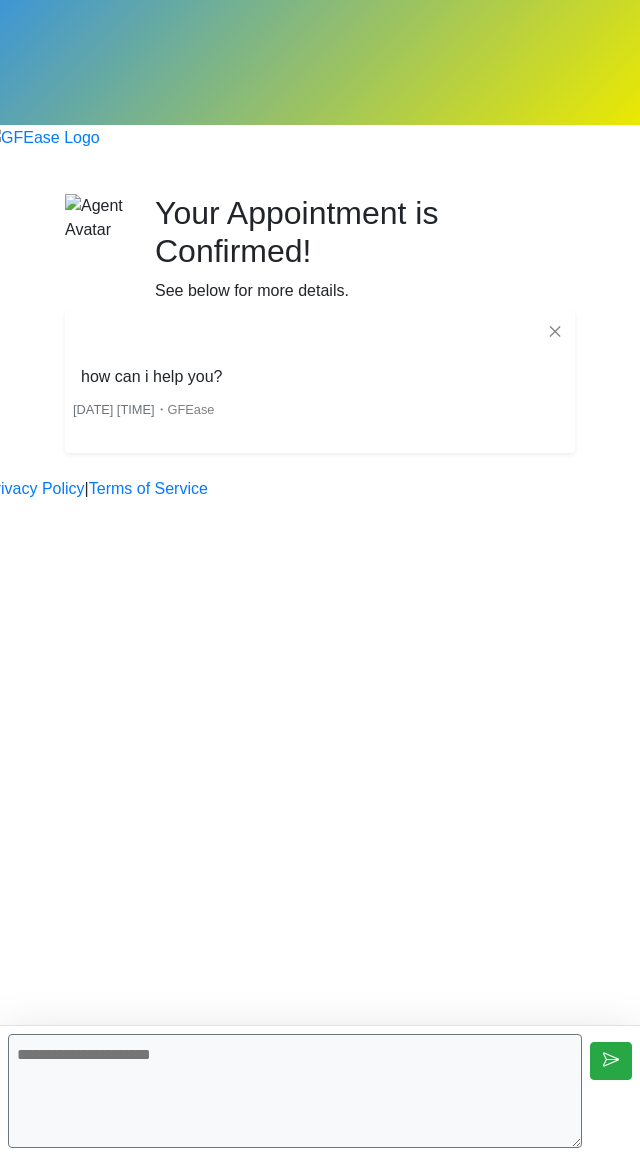 click at bounding box center (295, 1091) 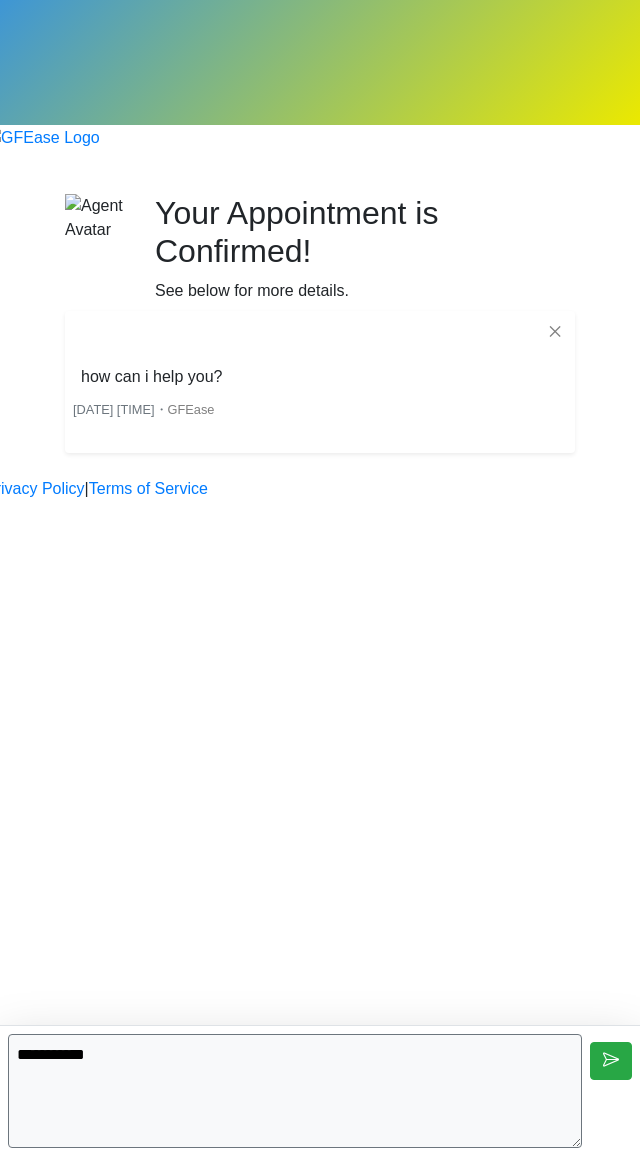 type on "**********" 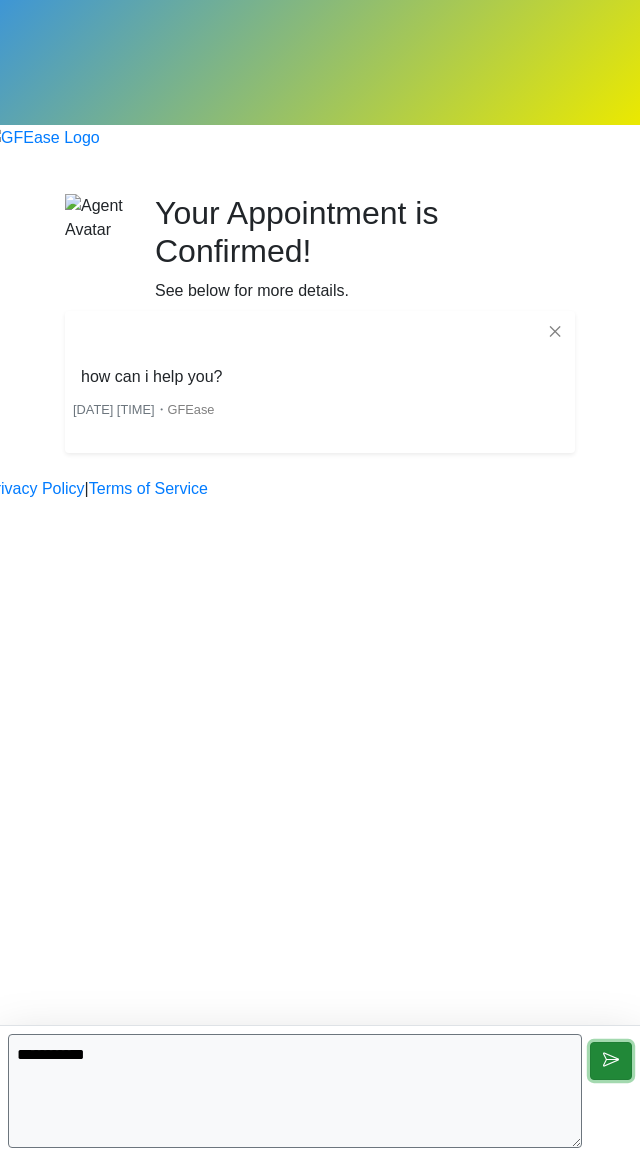 click at bounding box center [611, 1061] 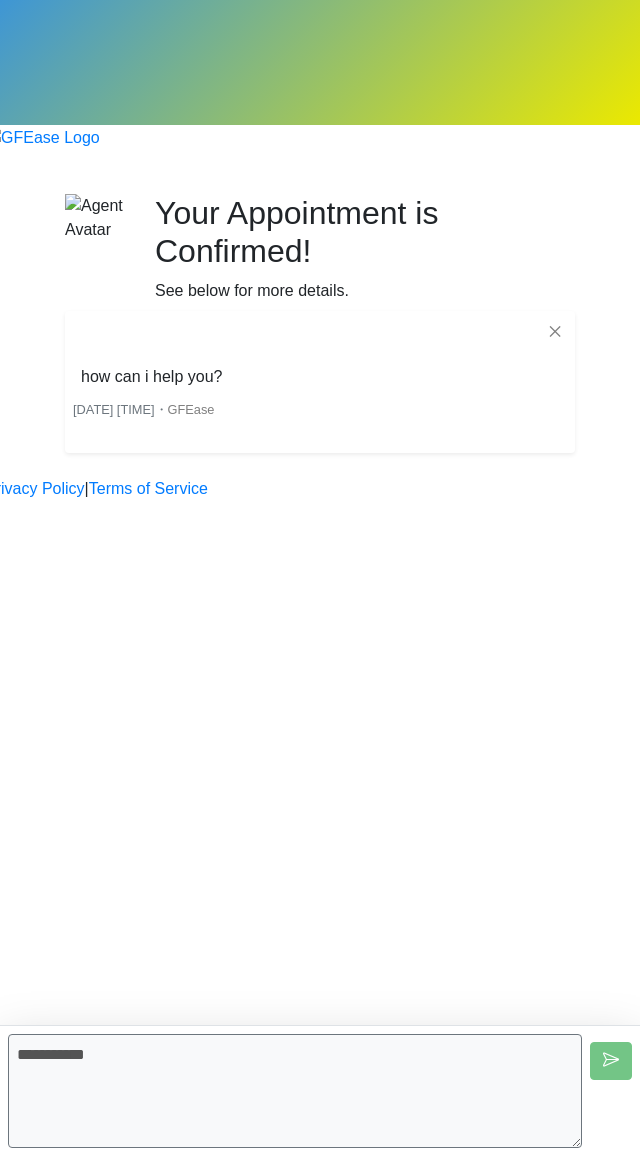 type 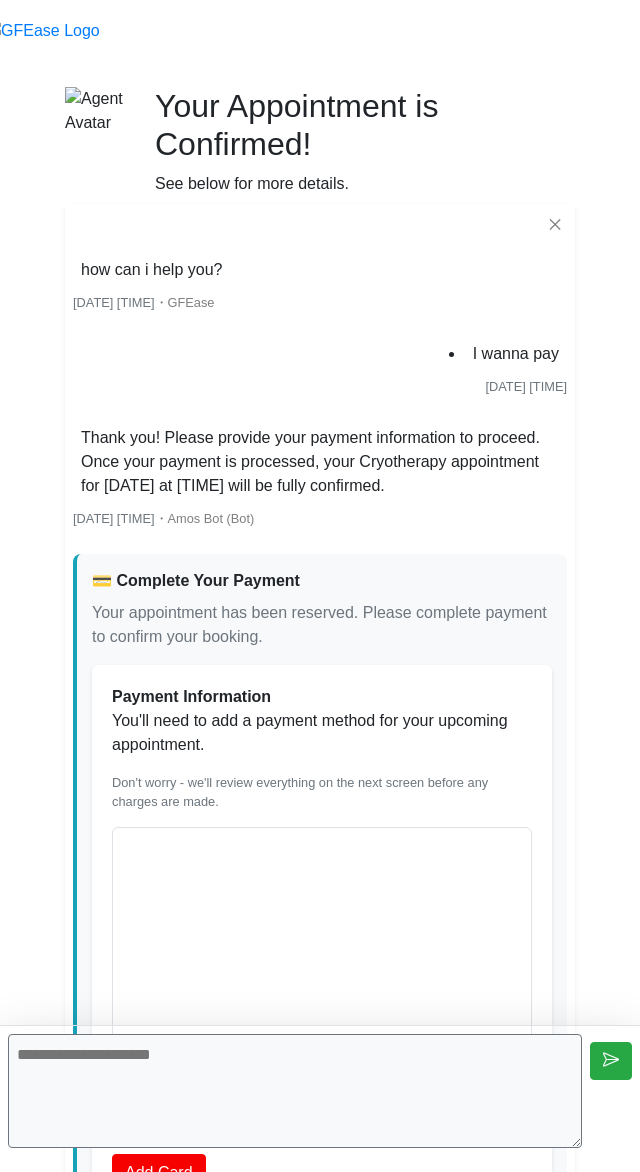 scroll, scrollTop: 303, scrollLeft: 0, axis: vertical 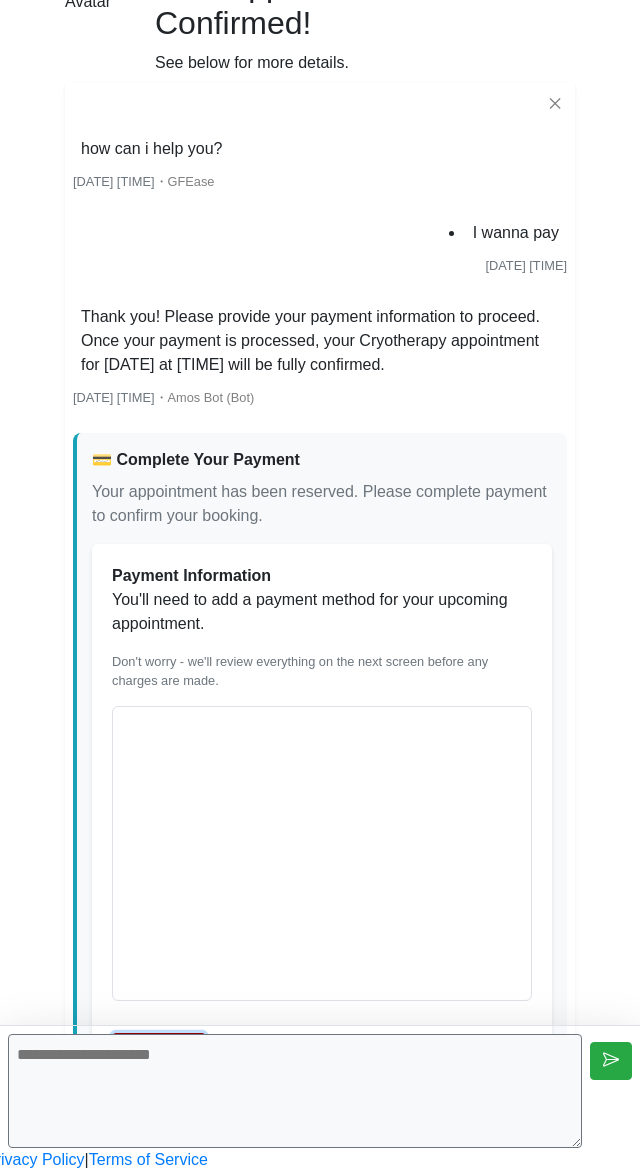 click on "Add Card" at bounding box center (159, 1052) 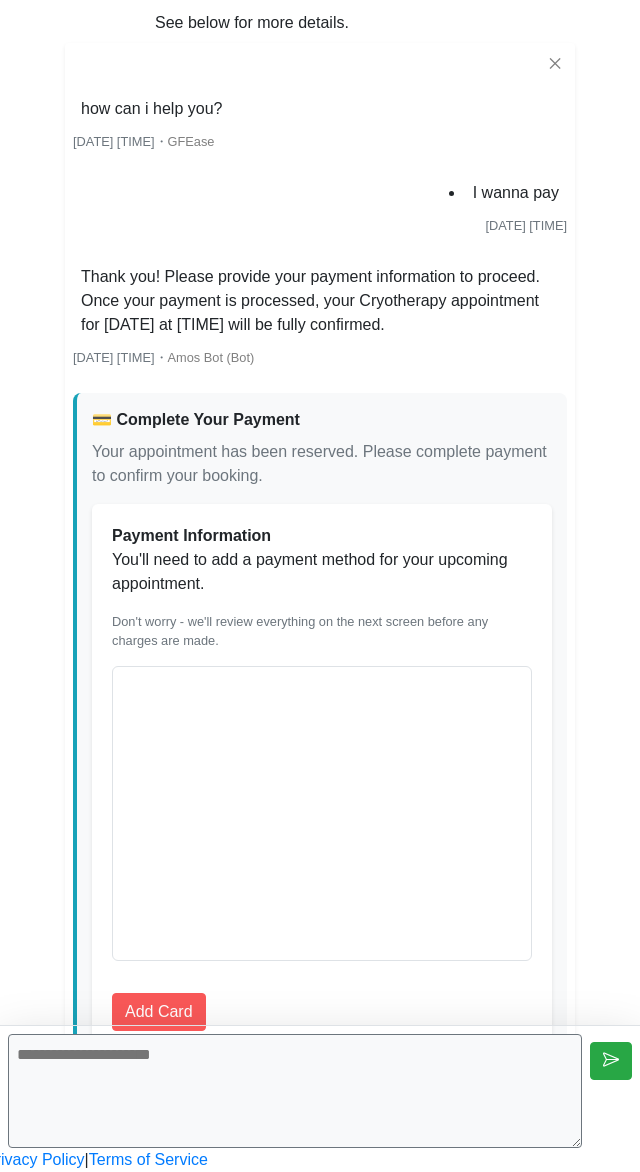 scroll, scrollTop: 0, scrollLeft: 0, axis: both 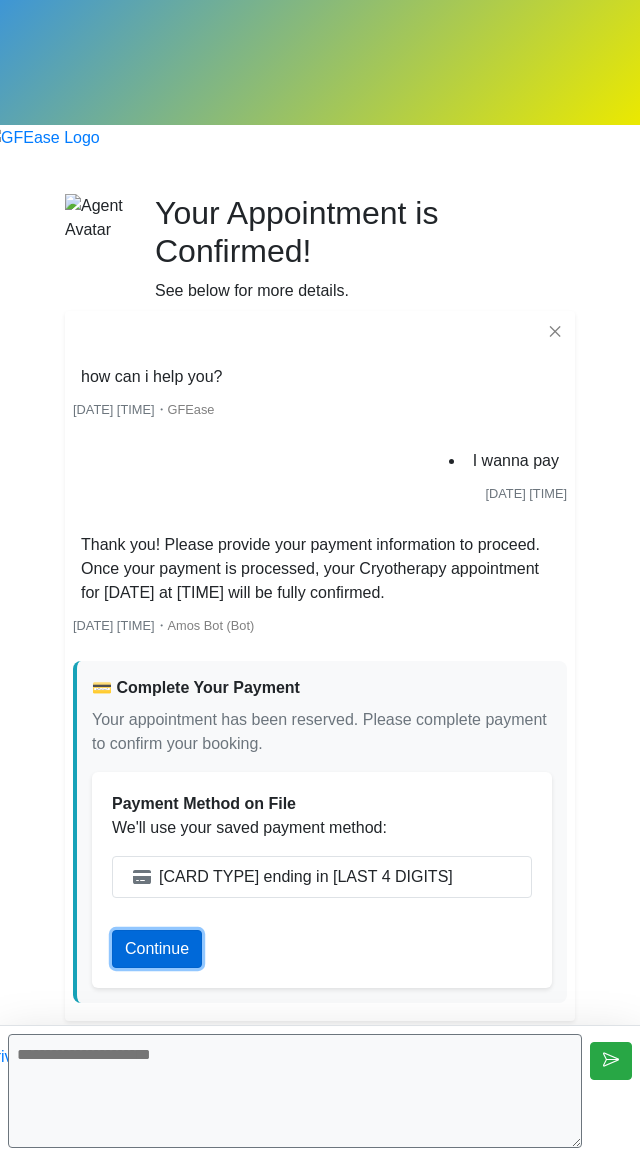 click on "Continue" at bounding box center (157, 949) 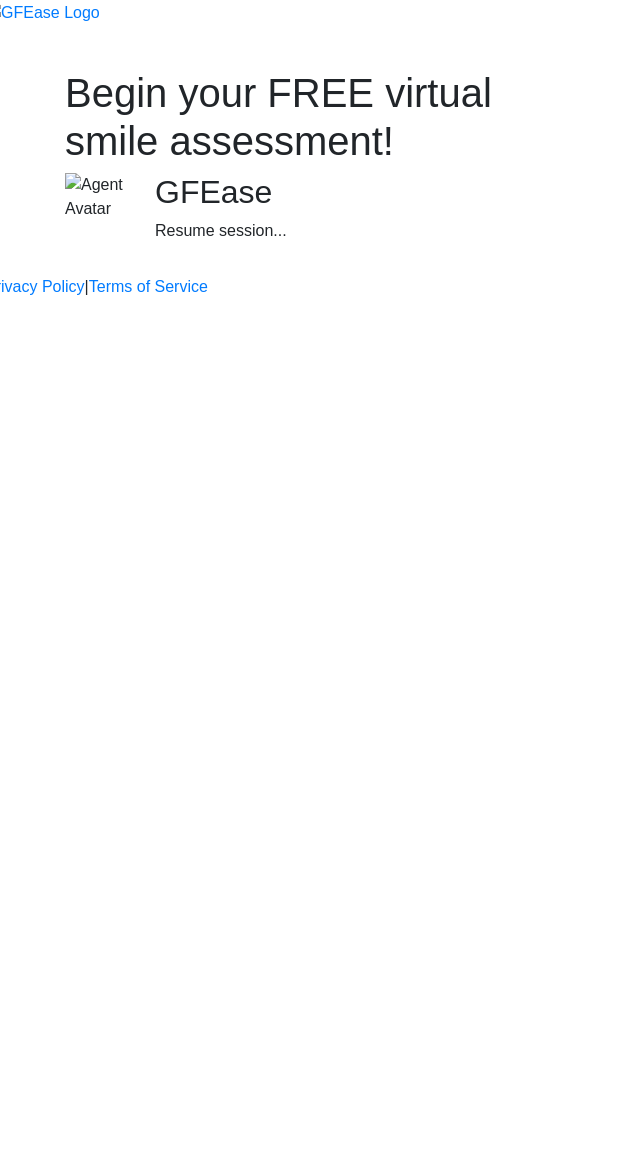 scroll, scrollTop: 0, scrollLeft: 0, axis: both 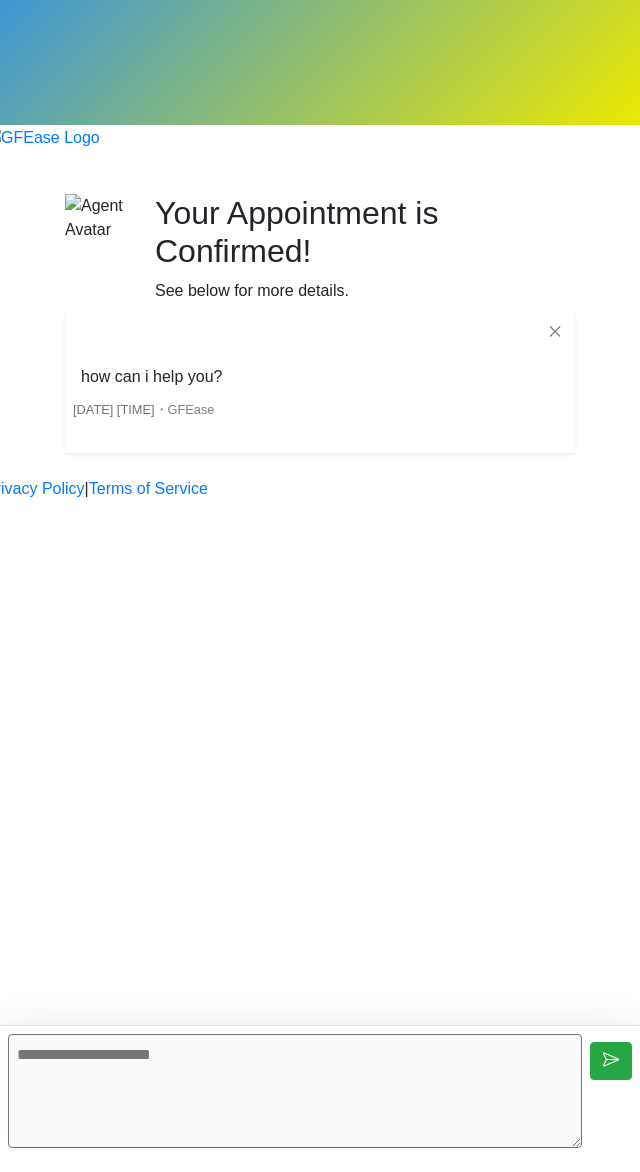 click at bounding box center [295, 1091] 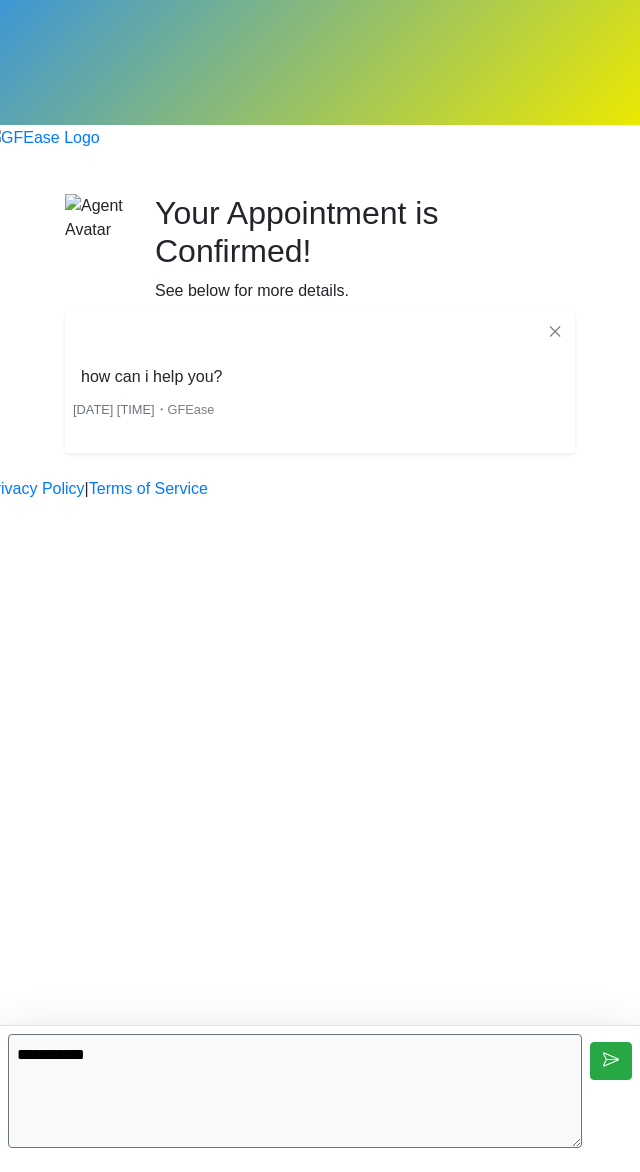 type on "**********" 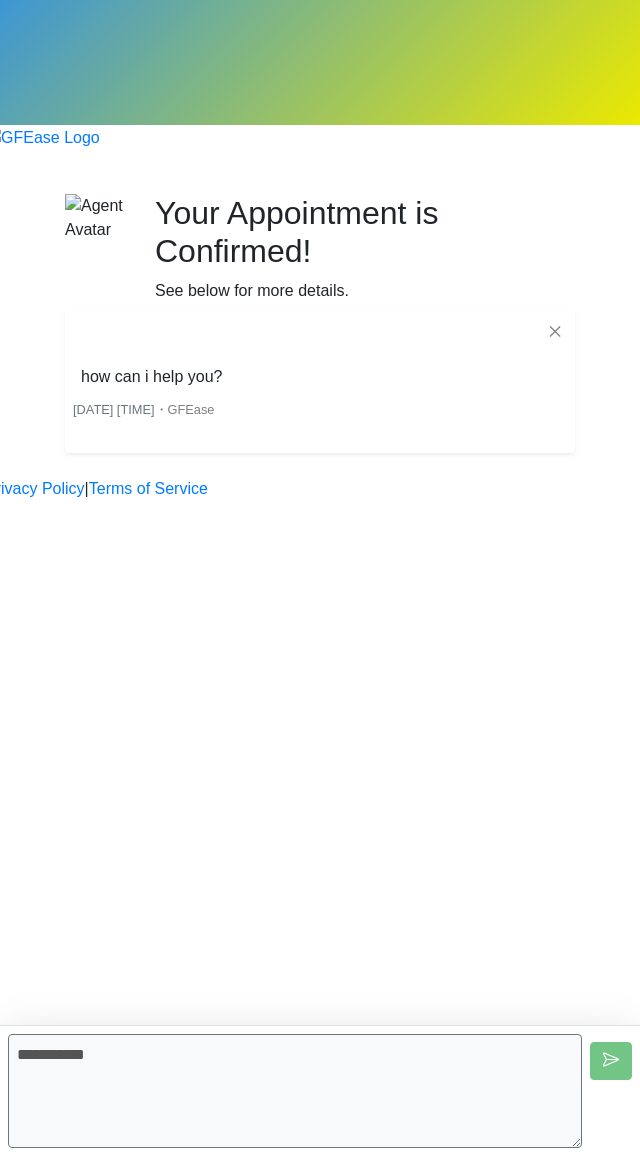 type 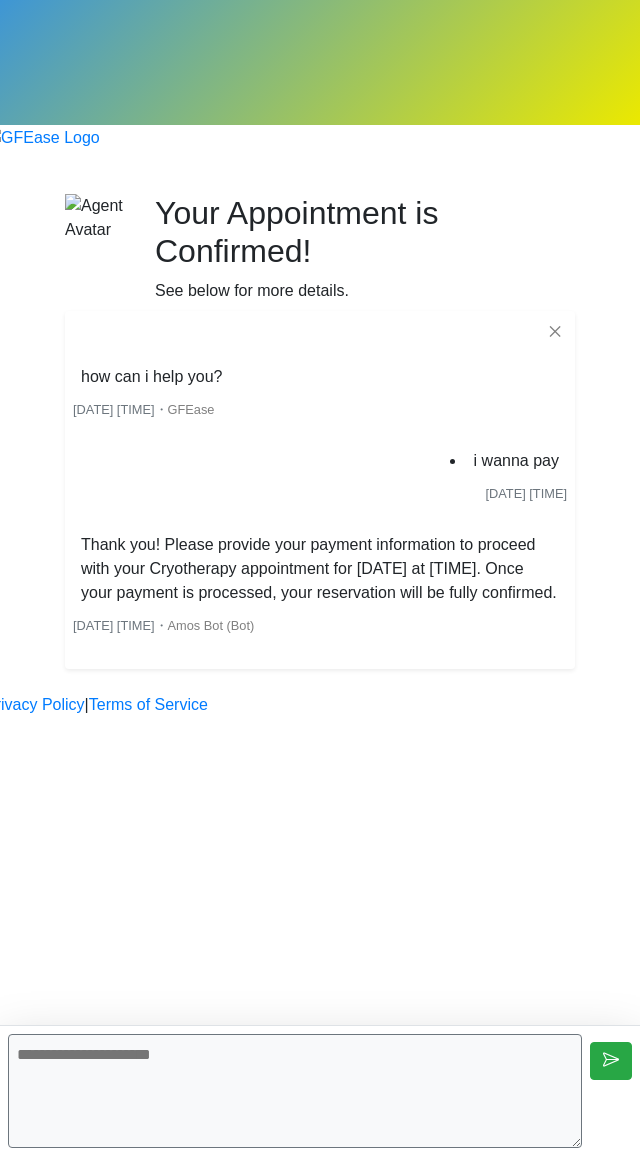 click at bounding box center (295, 1091) 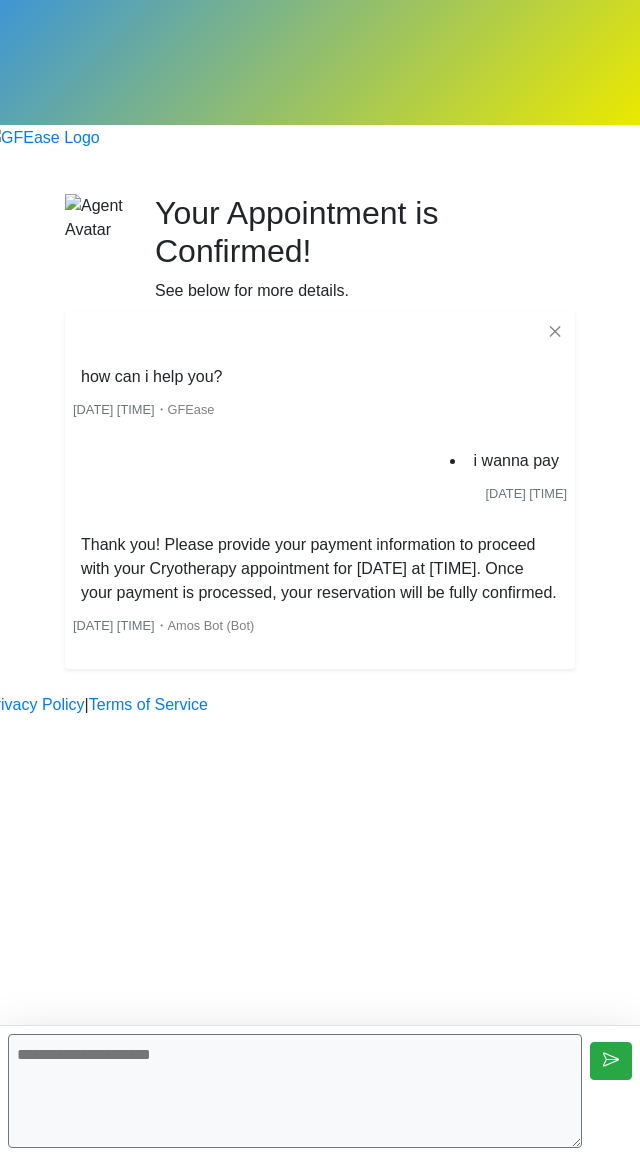 click at bounding box center (295, 1091) 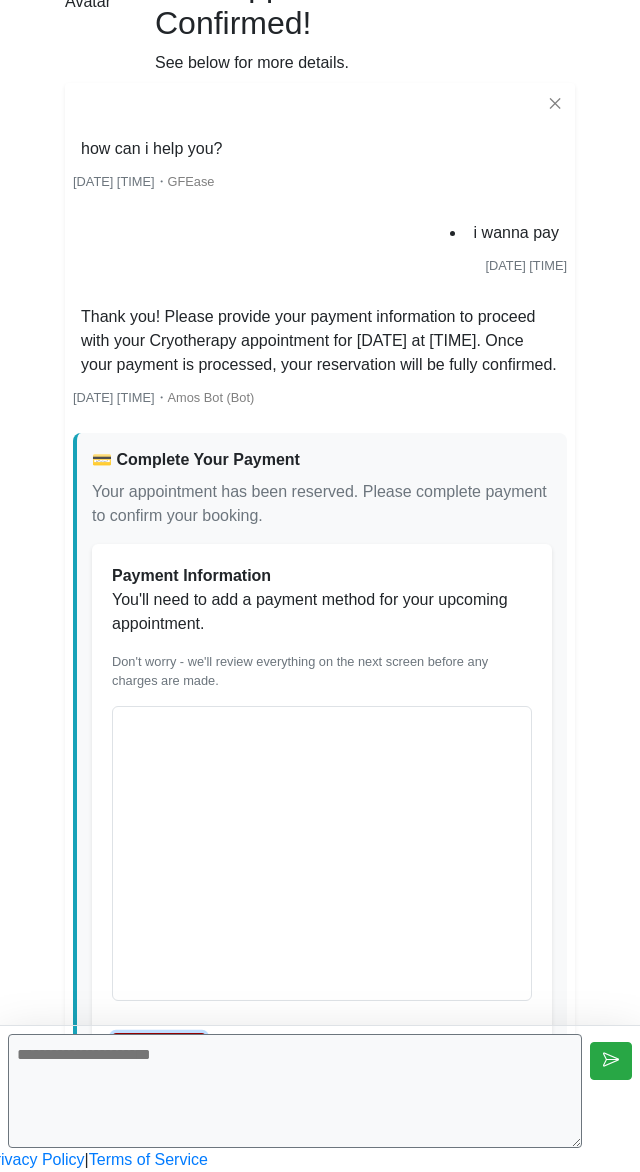 click on "Add Card" at bounding box center [159, 1052] 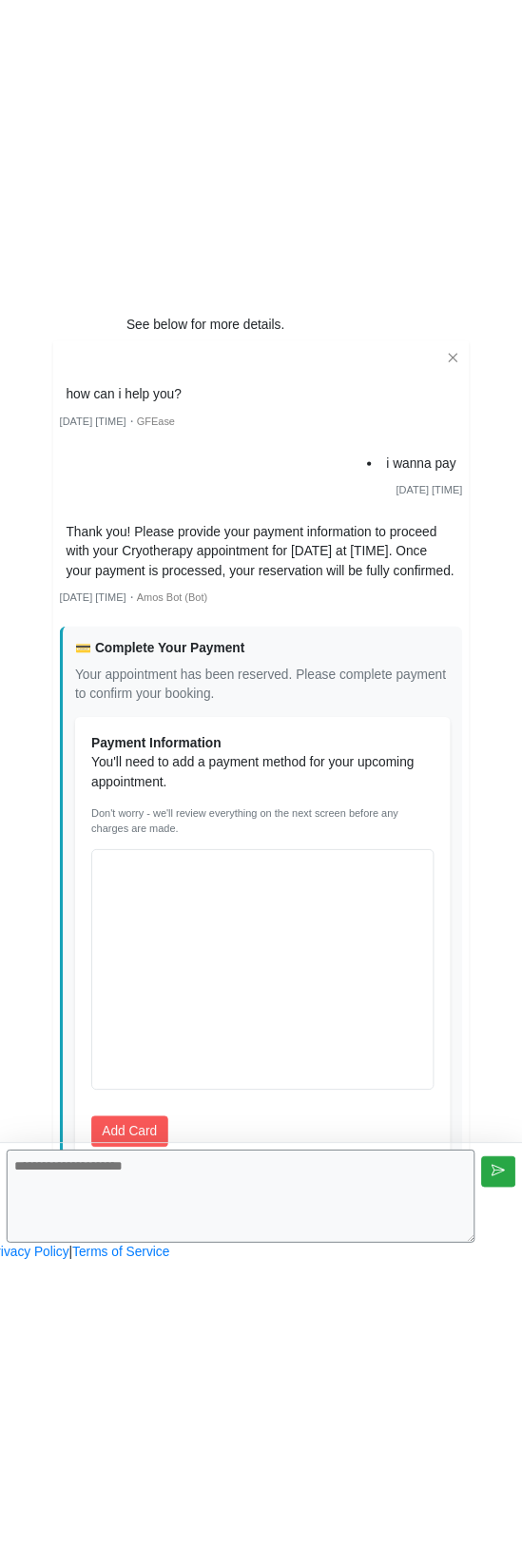 scroll, scrollTop: 0, scrollLeft: 0, axis: both 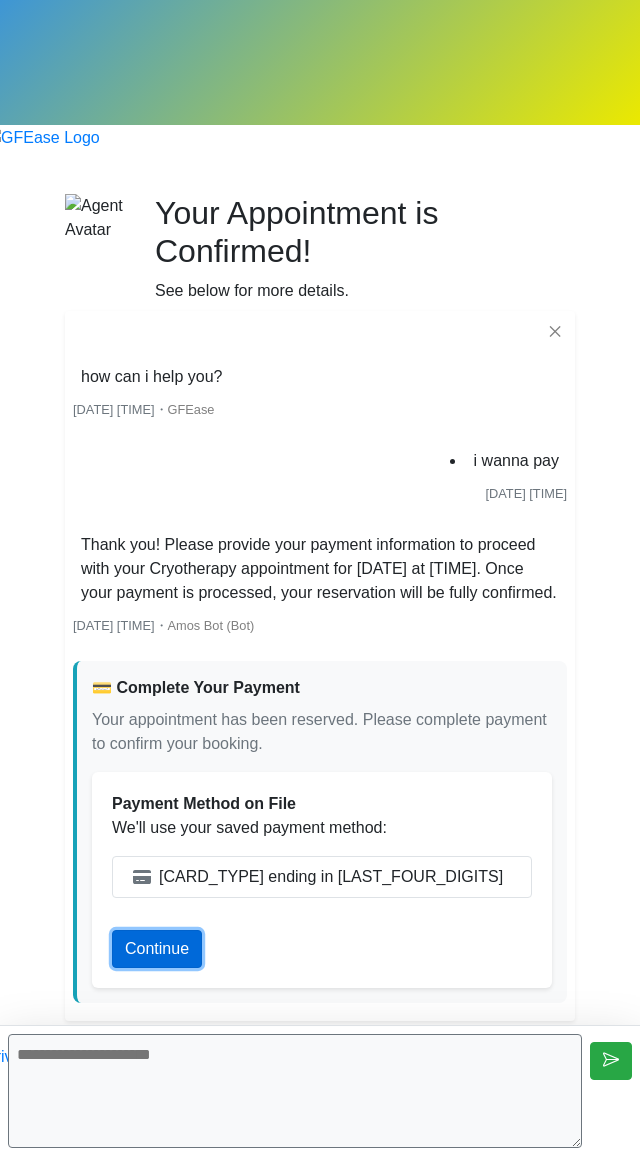 click on "Continue" at bounding box center (157, 949) 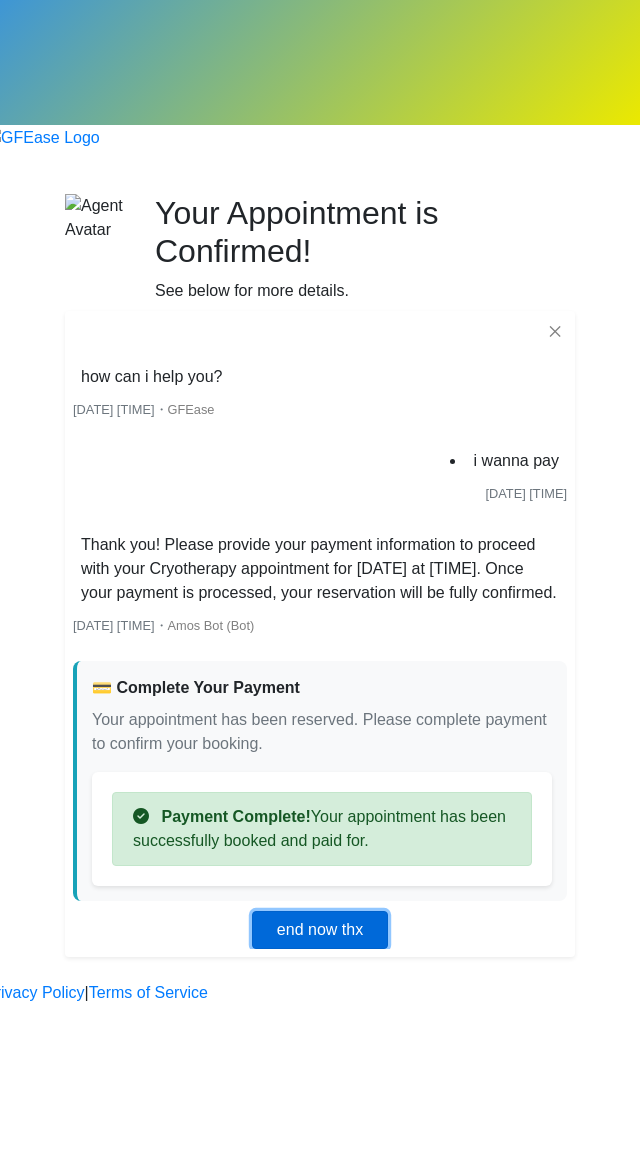 click on "end now thx" at bounding box center [320, 930] 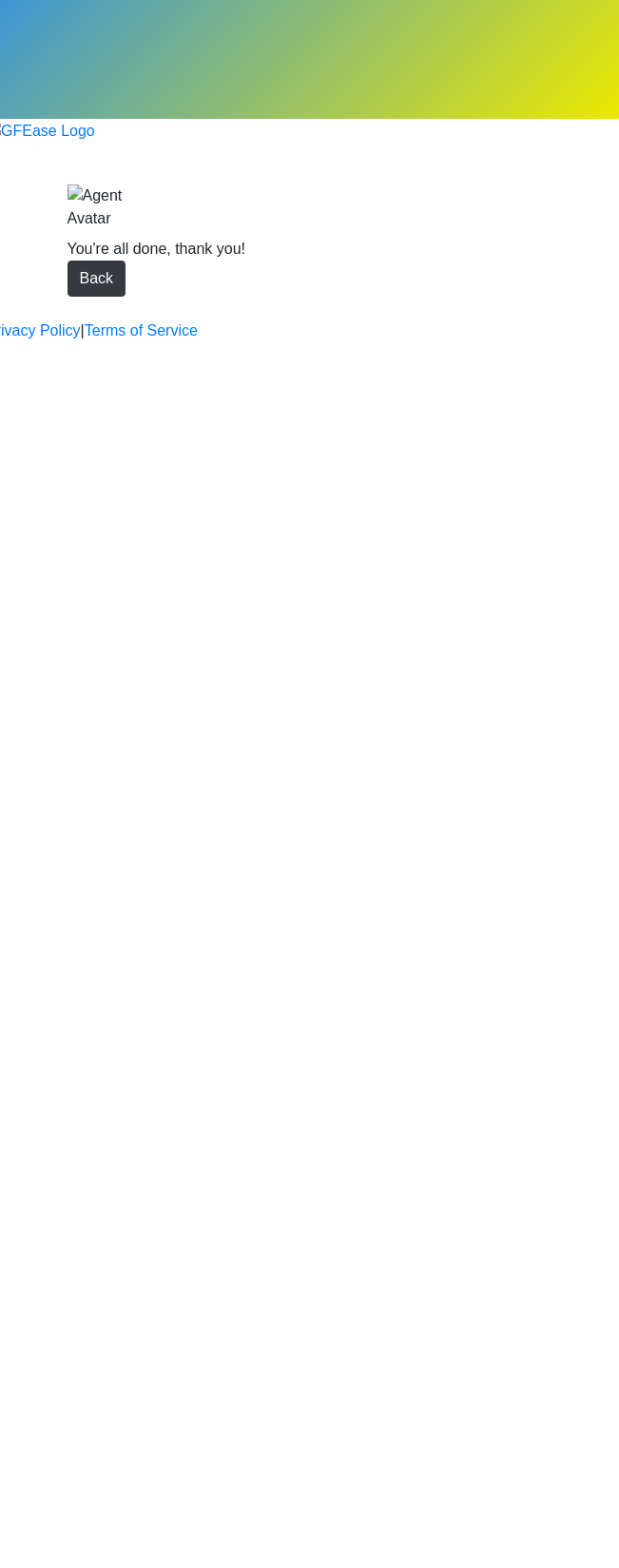 click on "Begin your FREE virtual smile assessment!
✕
how can i help you?
Aug 5 2025 1:50pm  ・
GFEase
i wanna pay
Aug 5 2025 1:50pm
Thank you! Please provide your payment information to proceed with your Cryotherapy appointment for August 6, 2025 at 10:00 AM. Once your payment is processed, your reservation will be fully confirmed.
Aug 5 2025 1:50pm  ・
Amos Bot (Bot)
💳 Complete Your Payment" at bounding box center (310, 241) 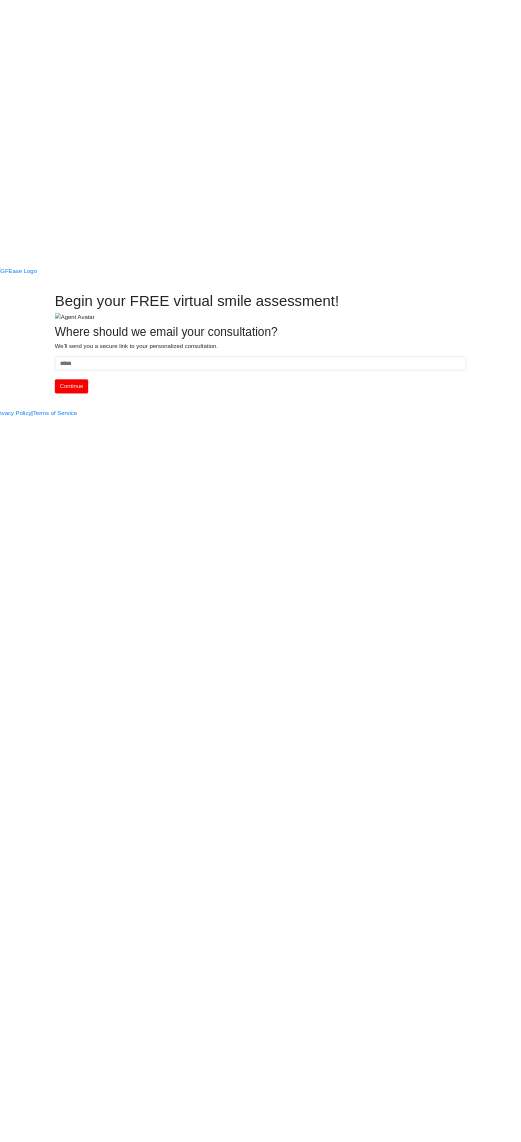 scroll, scrollTop: 0, scrollLeft: 0, axis: both 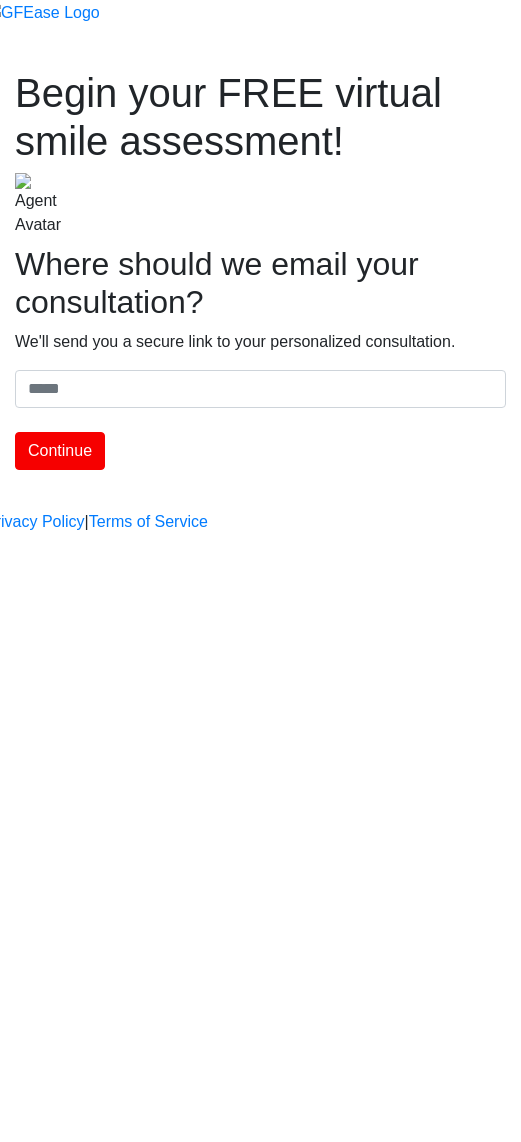 click on "Continue" at bounding box center (260, 420) 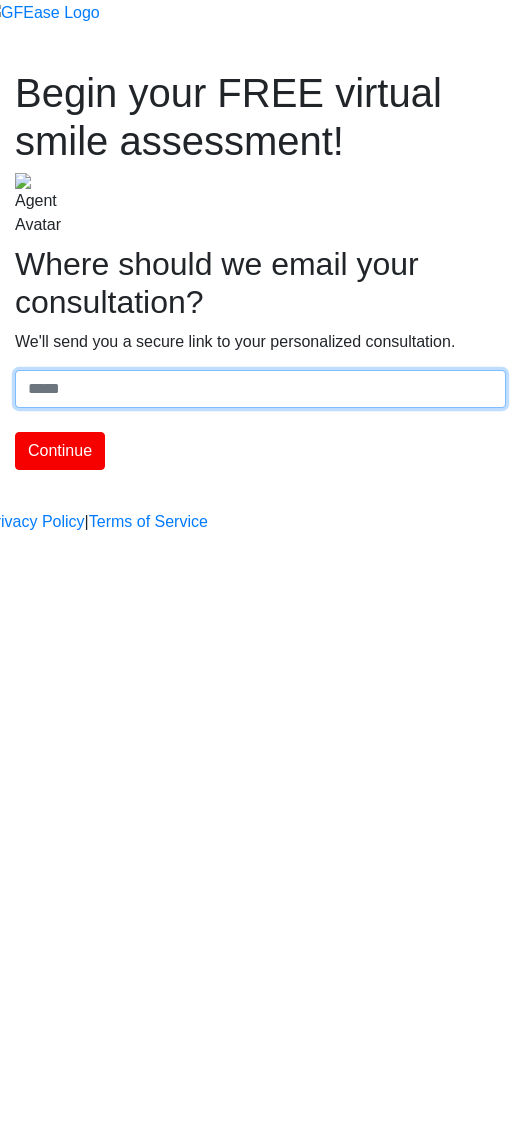 click on "Where should we email your treatment plan?" at bounding box center [260, 389] 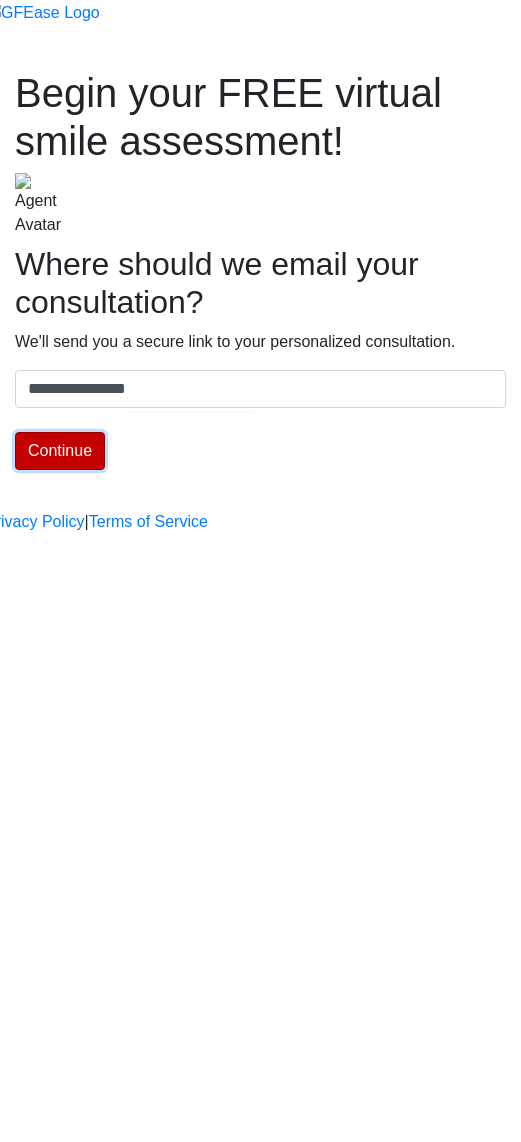 click on "Continue" at bounding box center (60, 451) 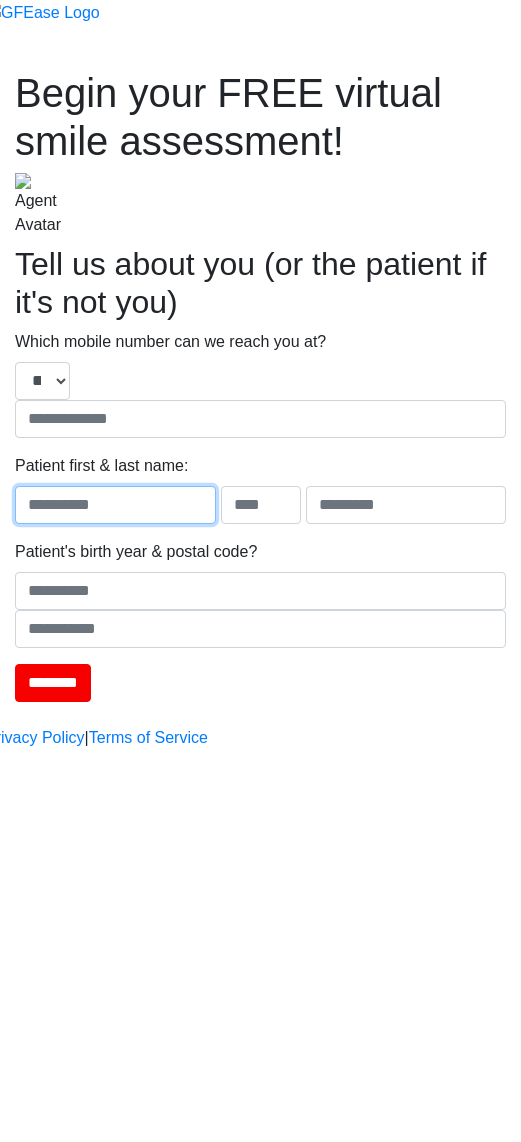 click at bounding box center [115, 505] 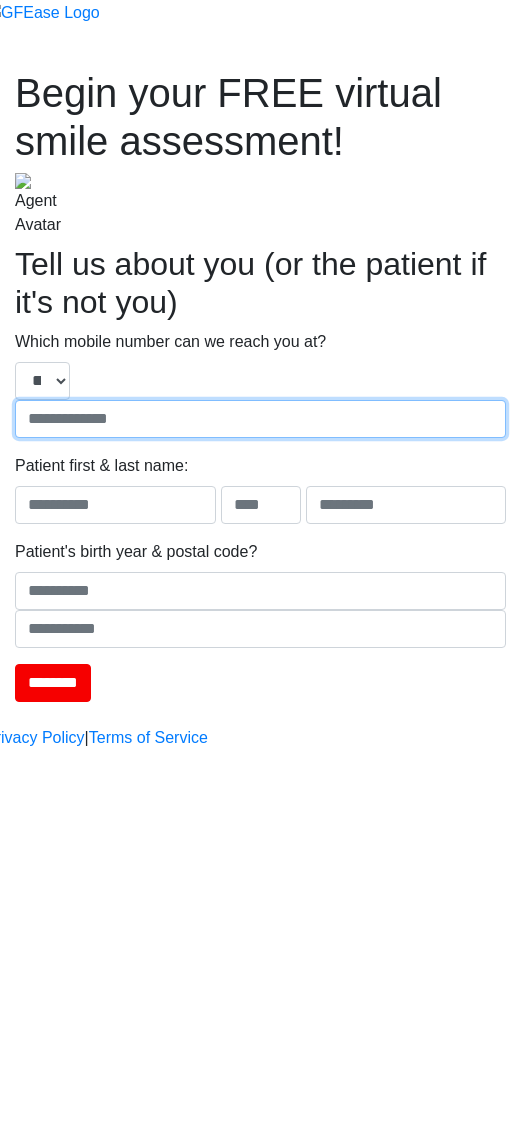 type on "**********" 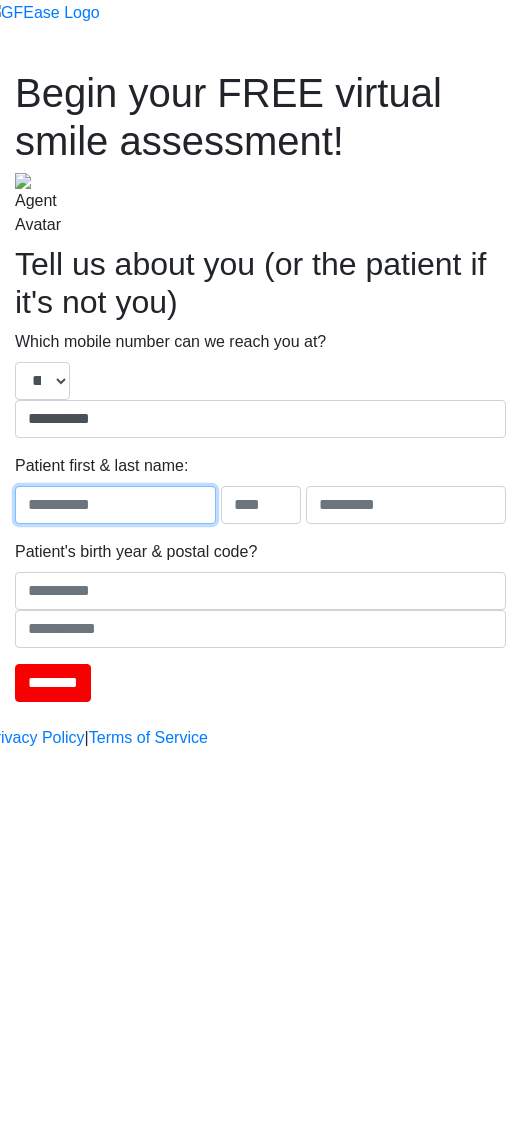 type on "****" 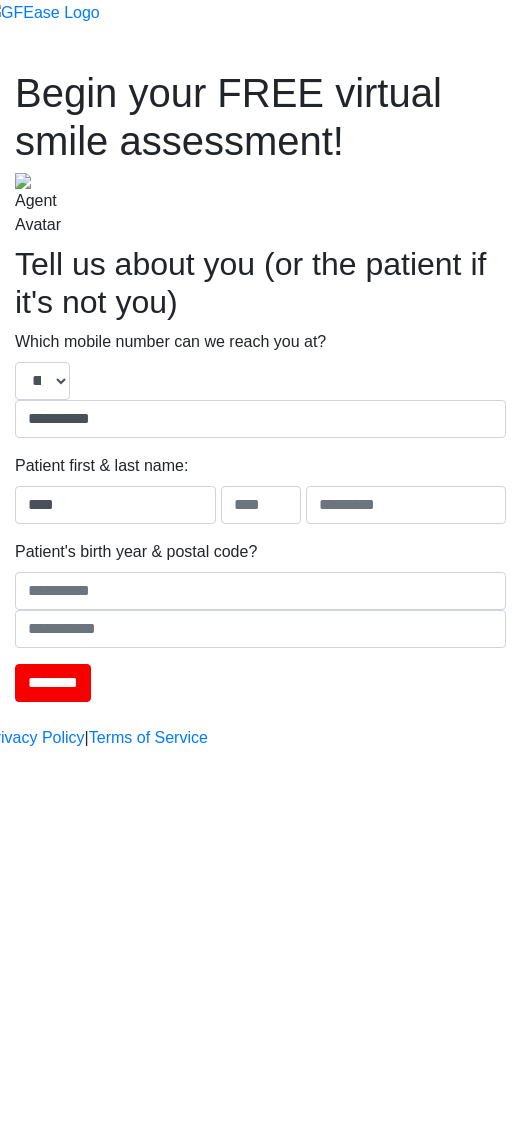 type on "****" 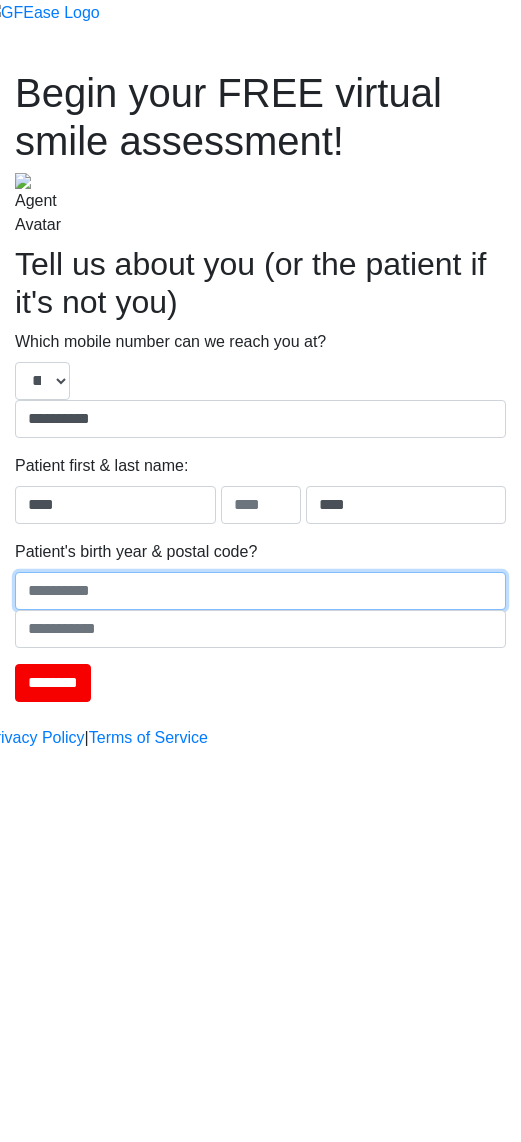type on "****" 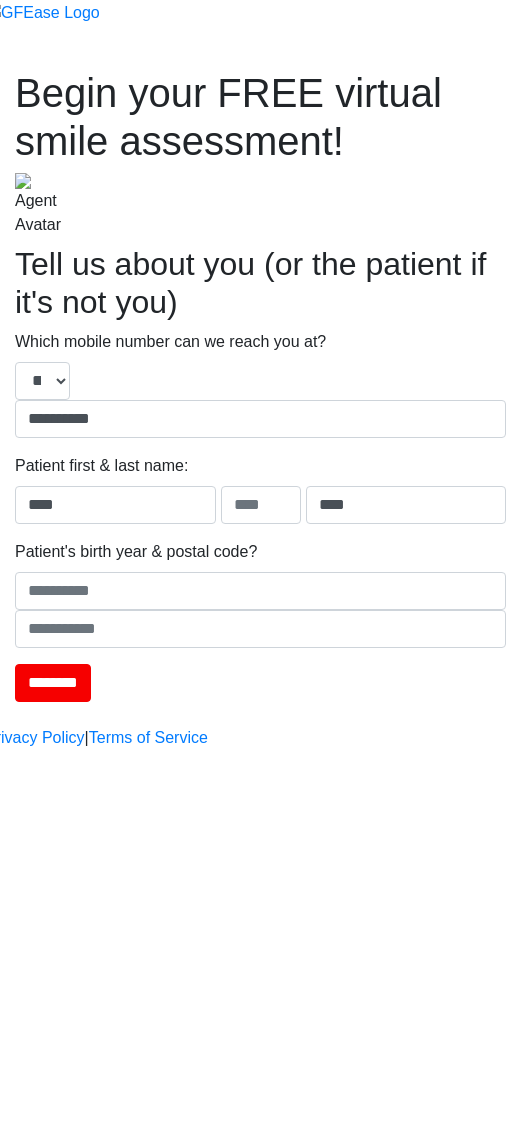 type on "******" 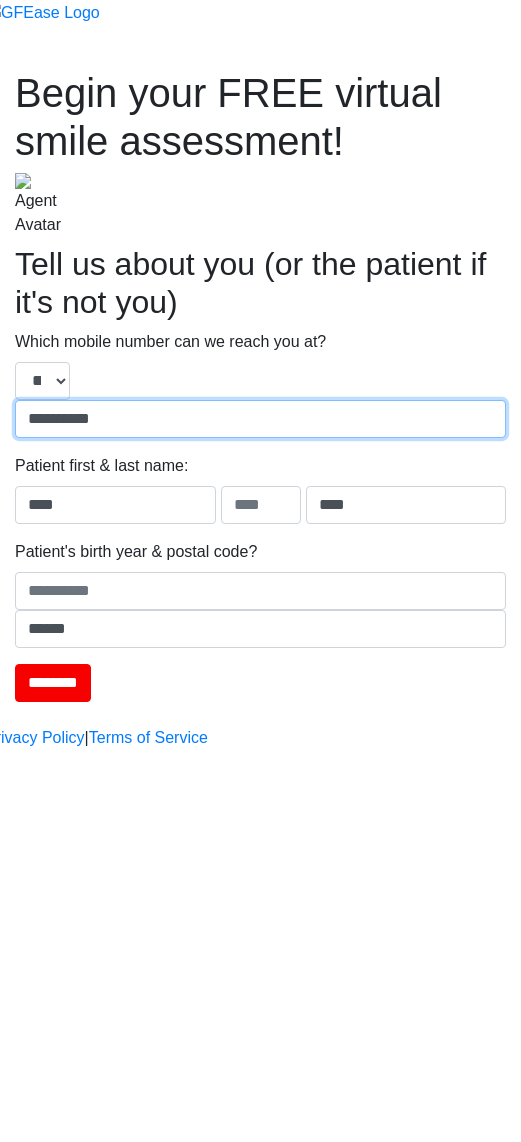 click on "**********" at bounding box center (260, 419) 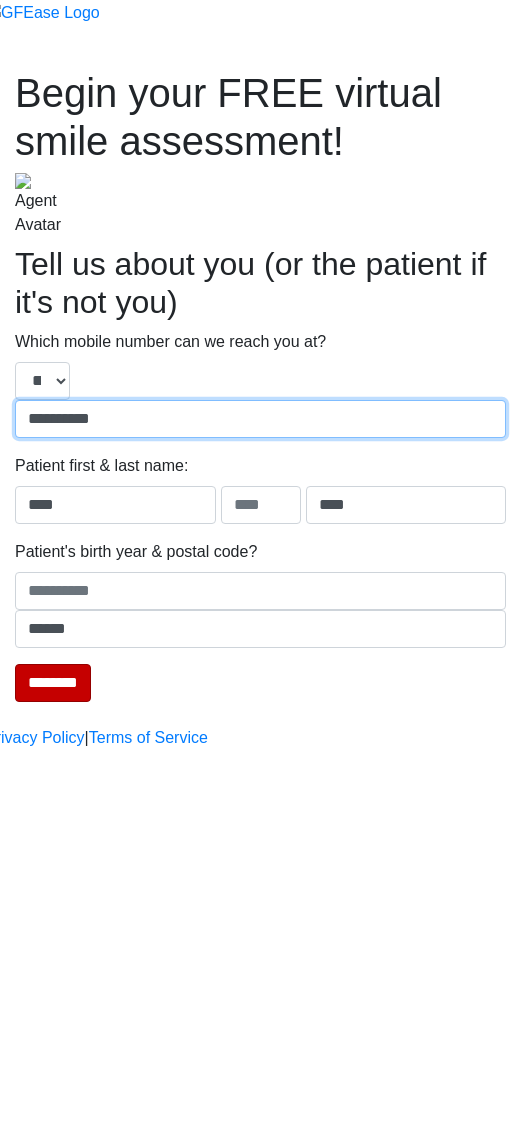 type on "**********" 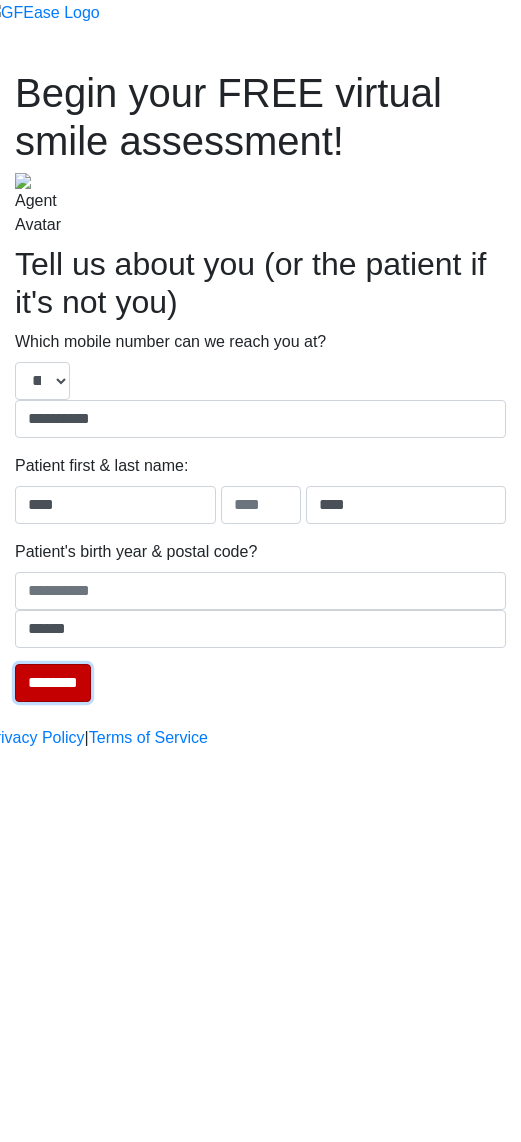 click on "********" at bounding box center [53, 683] 